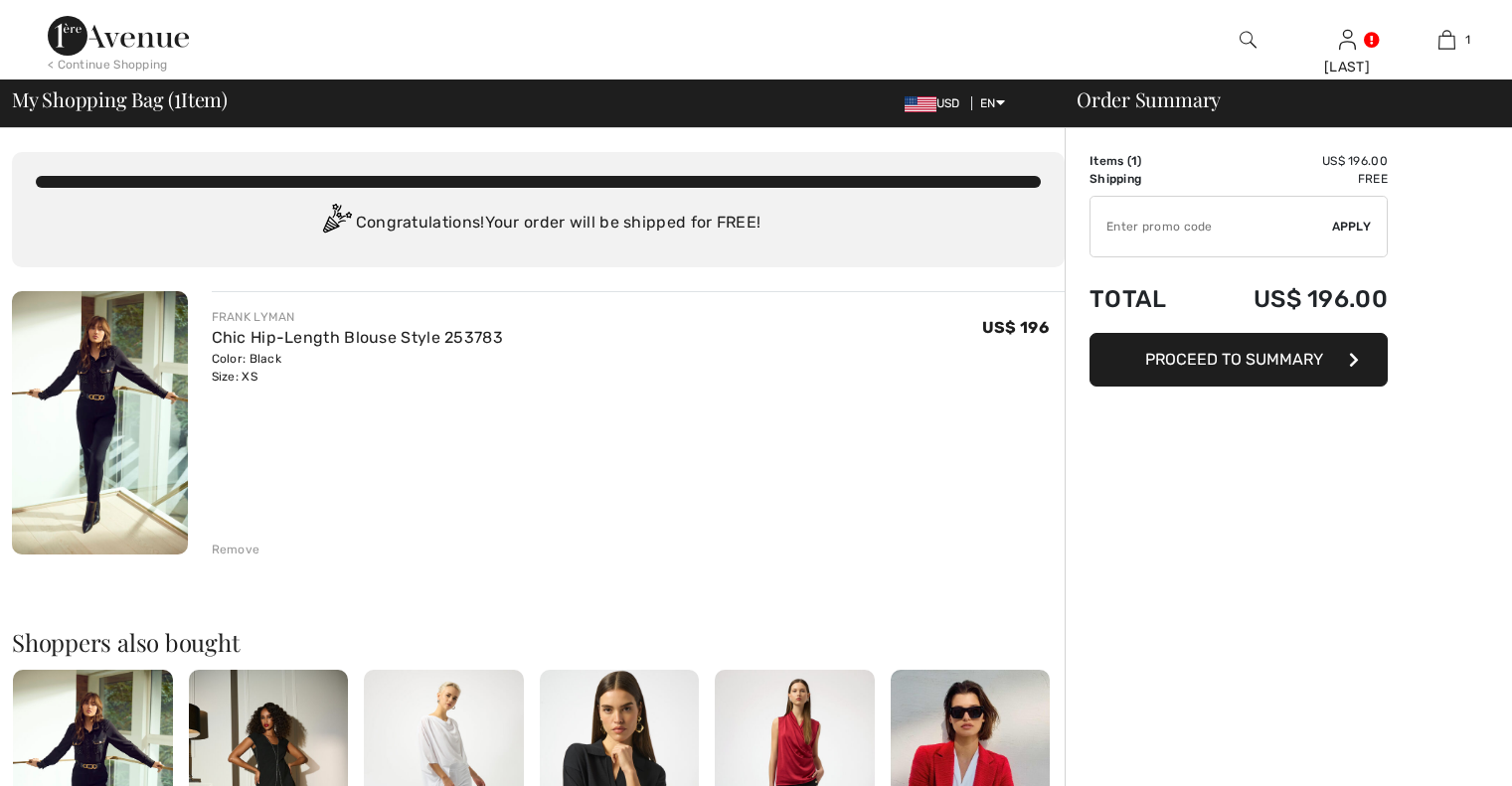 scroll, scrollTop: 0, scrollLeft: 0, axis: both 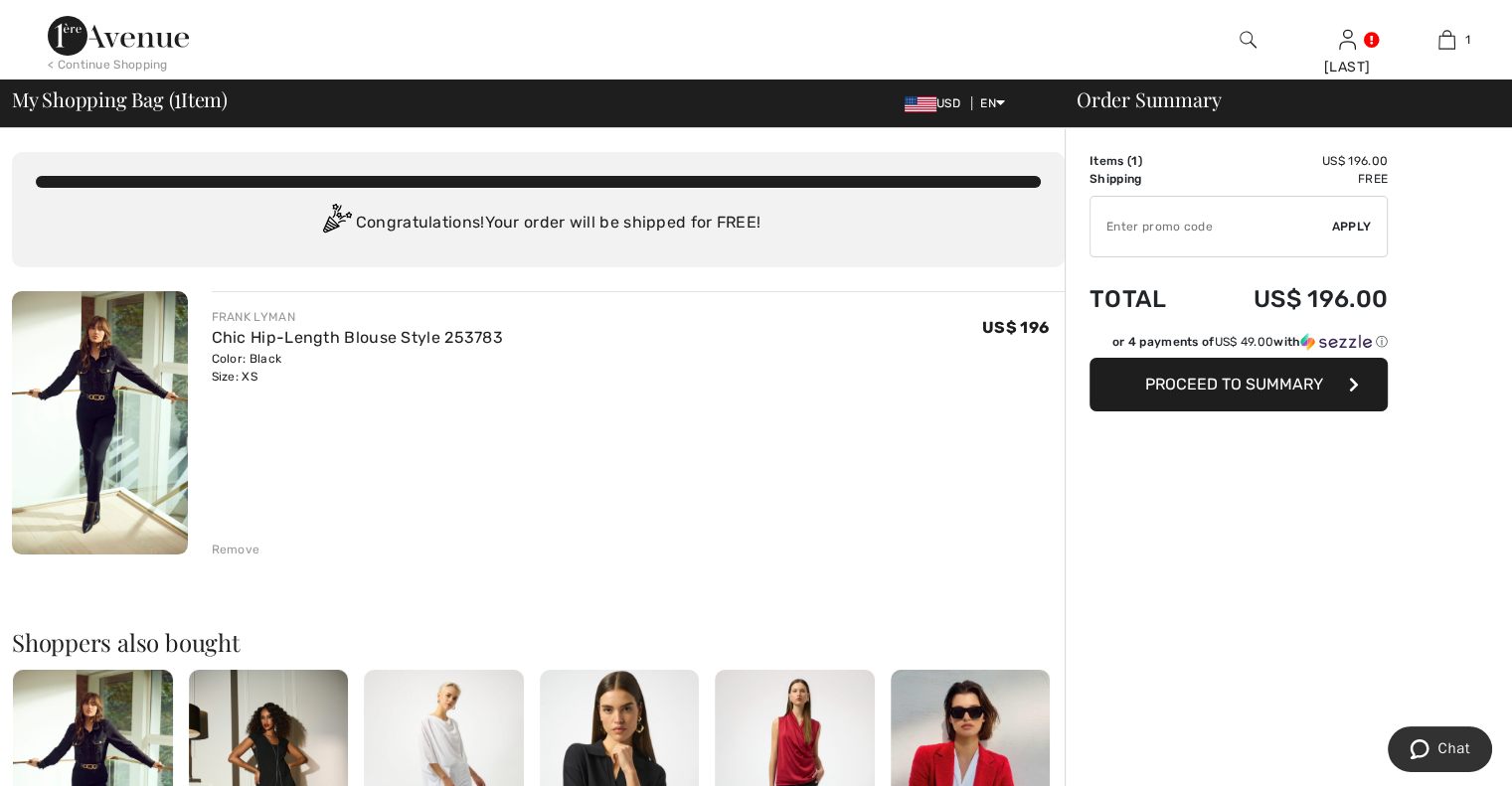 click on "Remove" at bounding box center (236, 550) 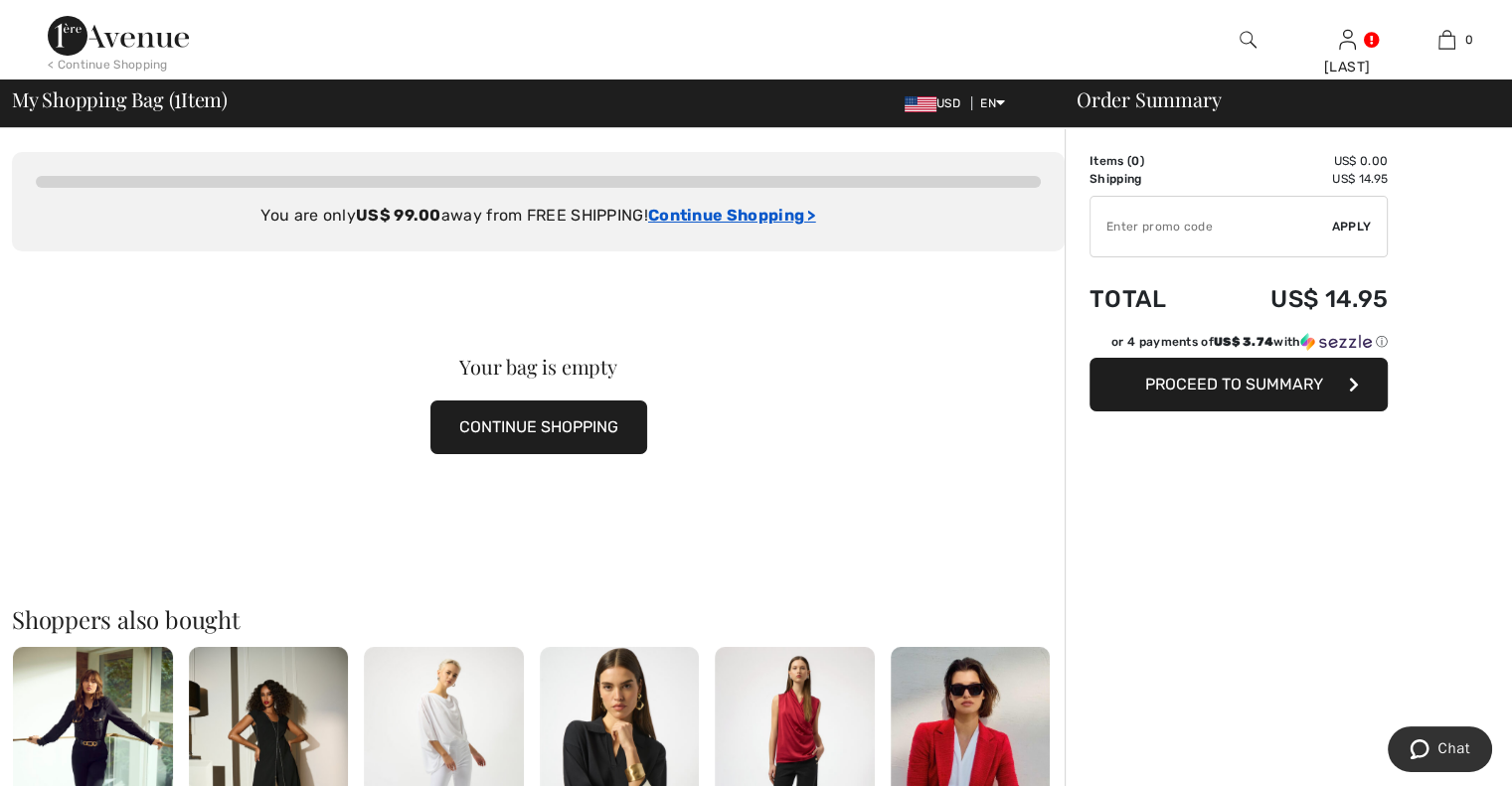 click on "Continue Shopping >" at bounding box center (732, 215) 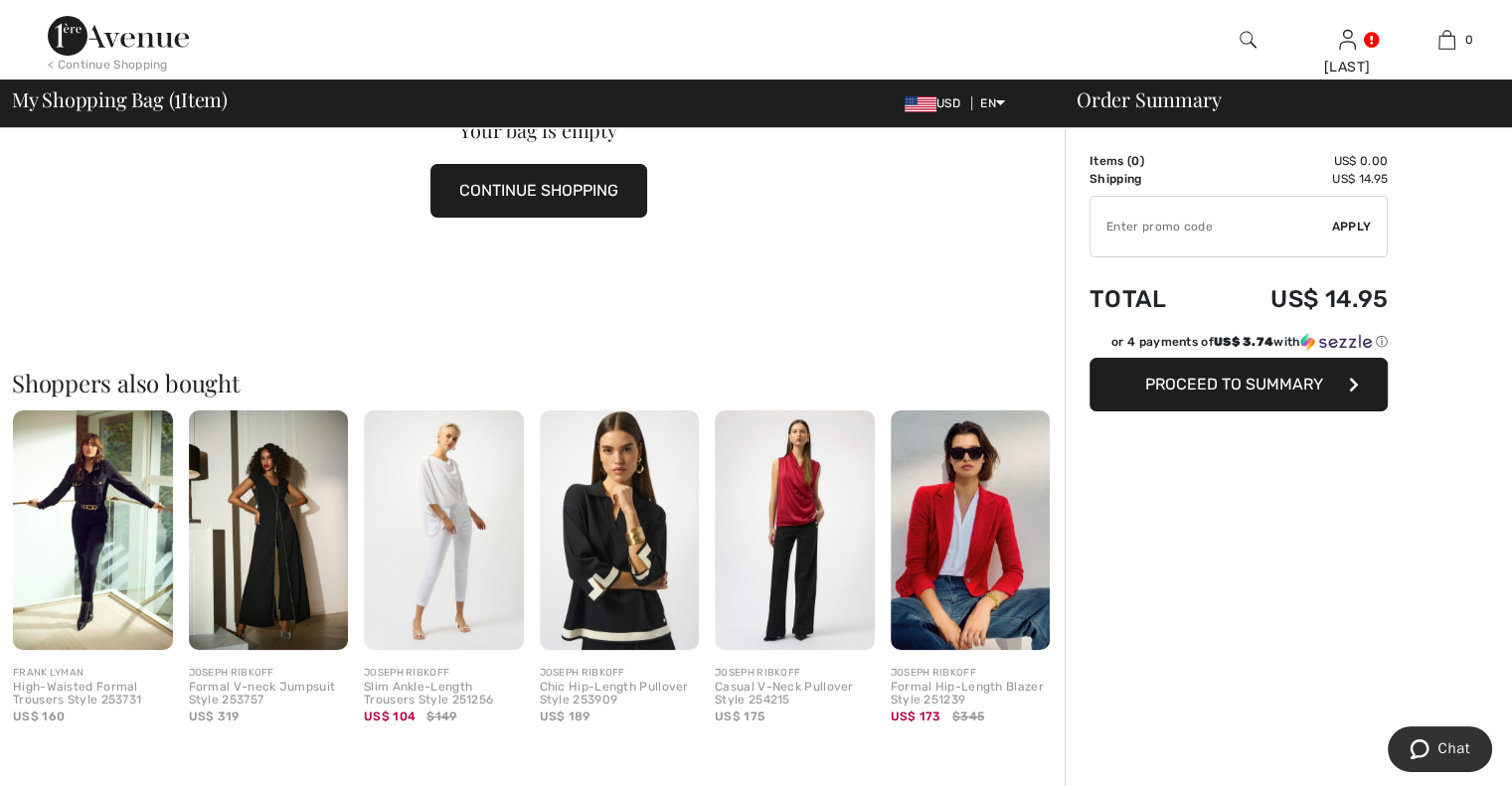 scroll, scrollTop: 273, scrollLeft: 0, axis: vertical 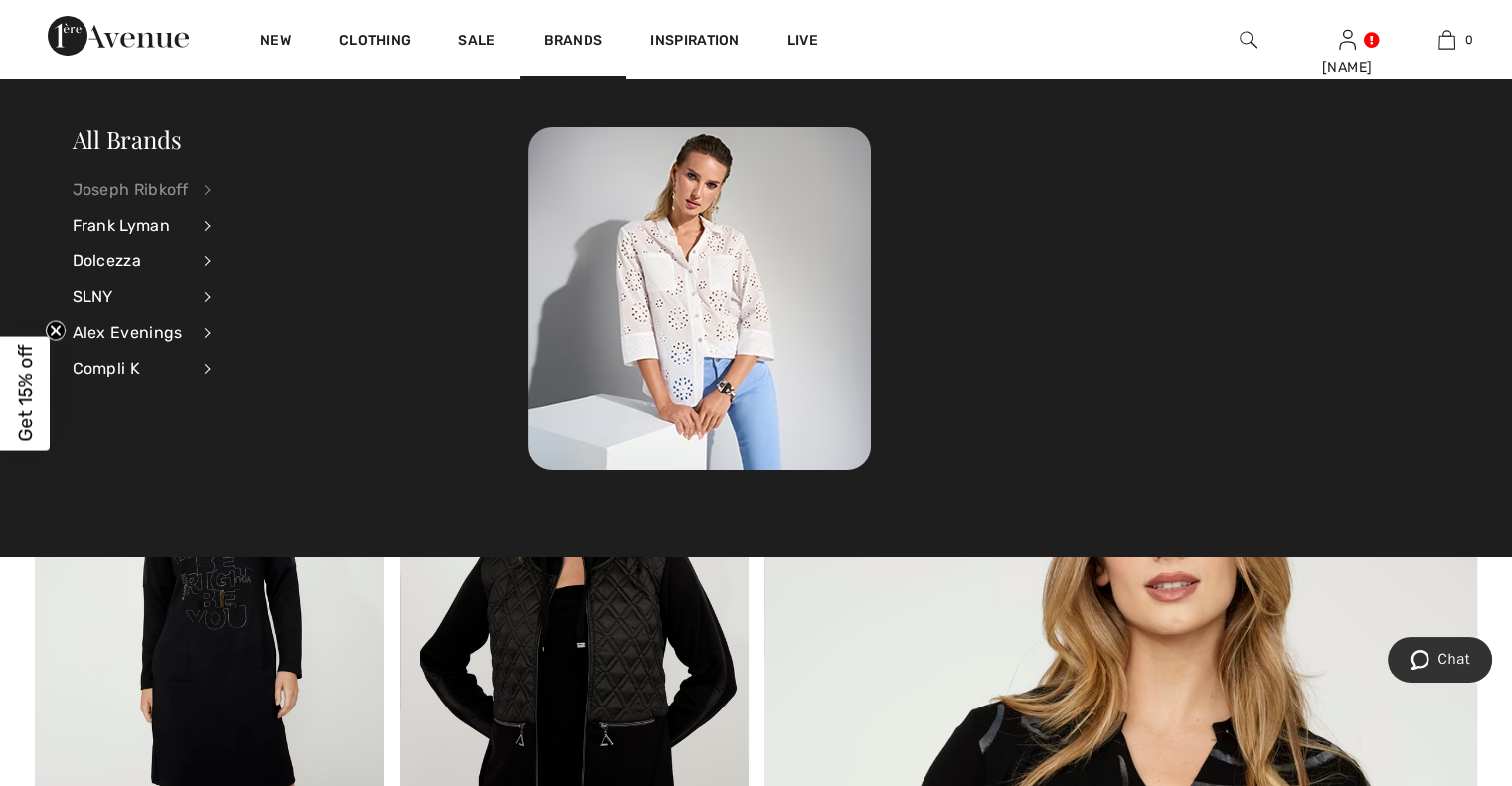 click on "Joseph Ribkoff" at bounding box center (130, 190) 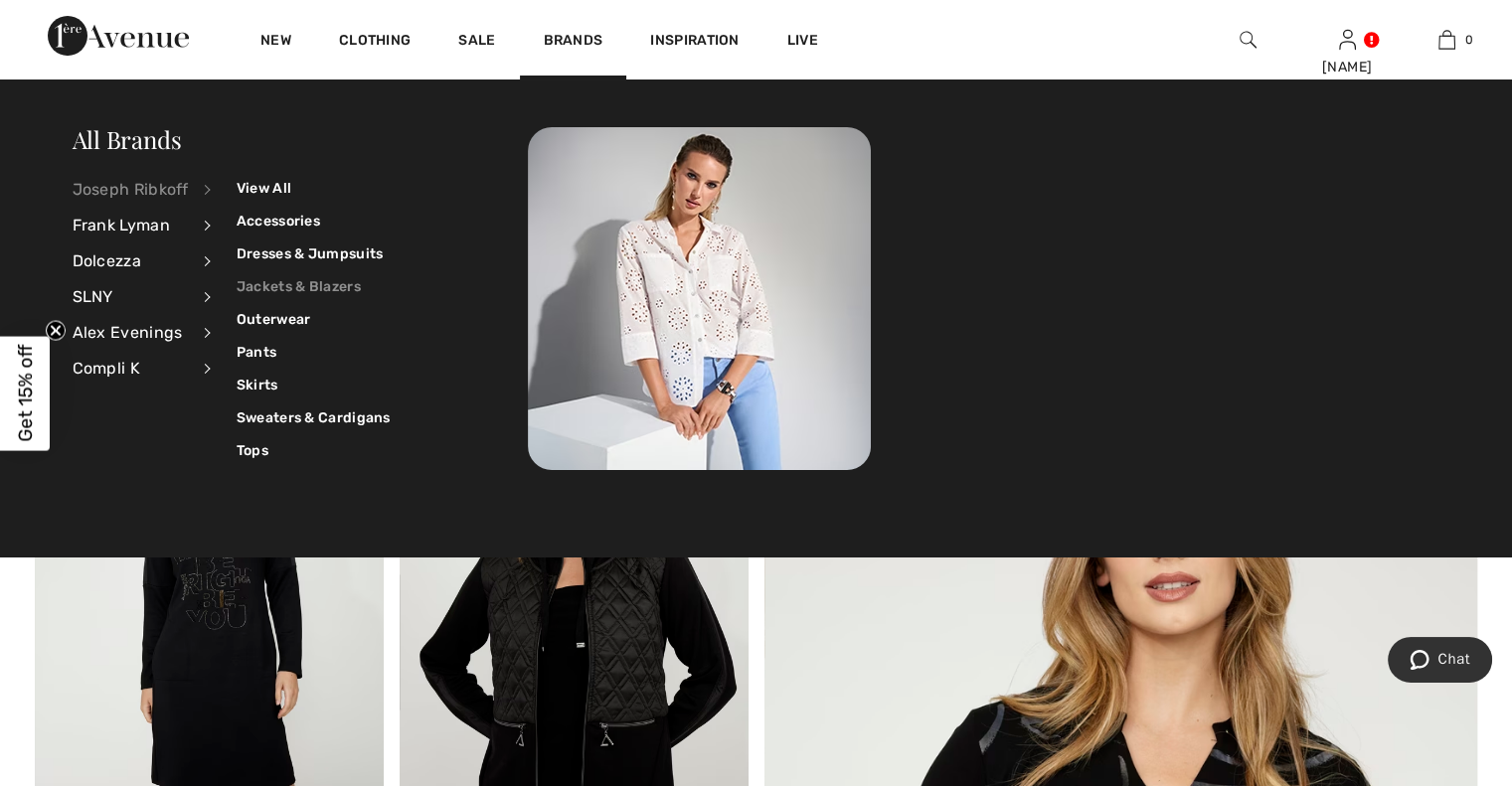 click on "Jackets & Blazers" at bounding box center (313, 286) 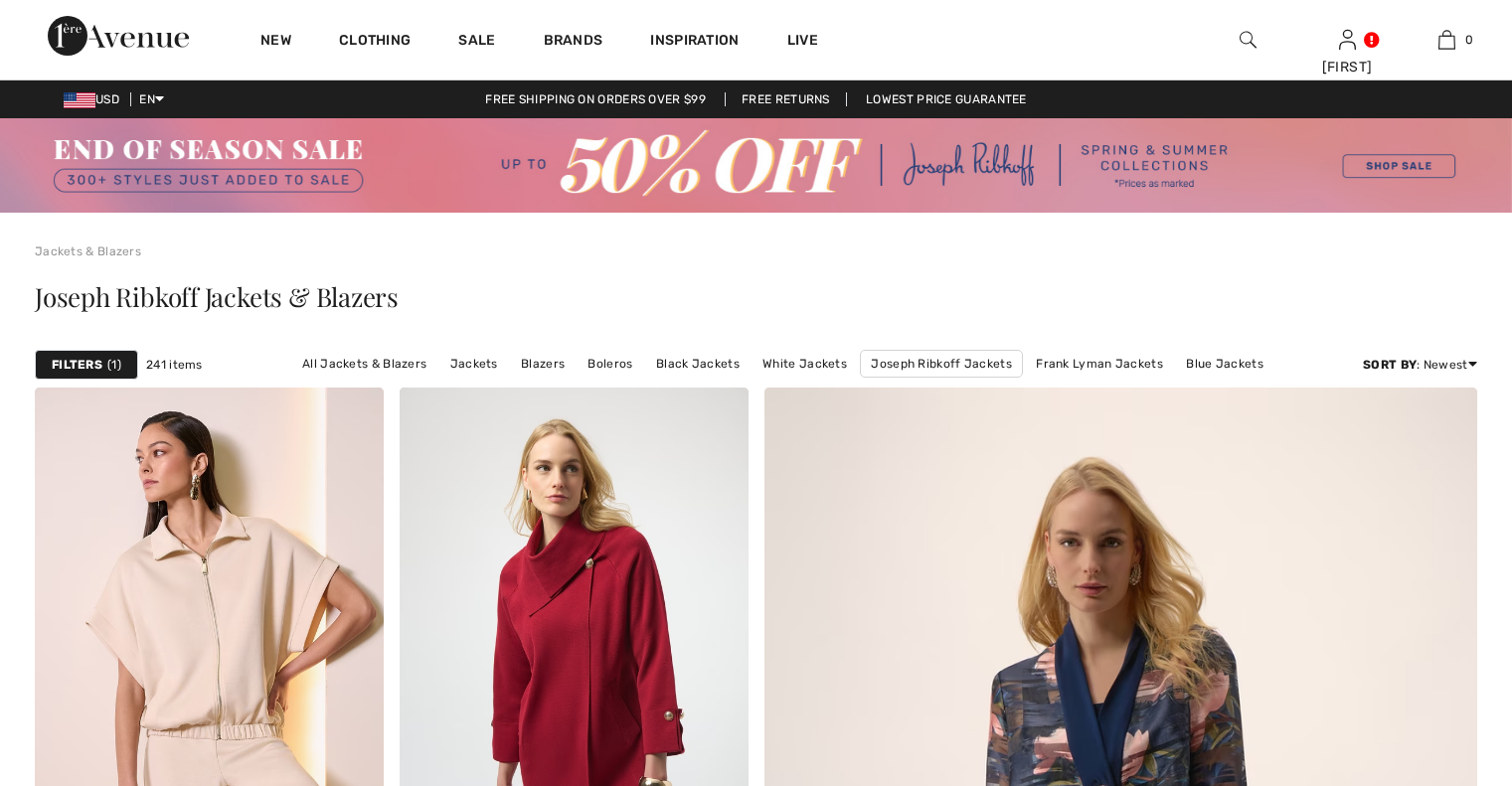 scroll, scrollTop: 0, scrollLeft: 0, axis: both 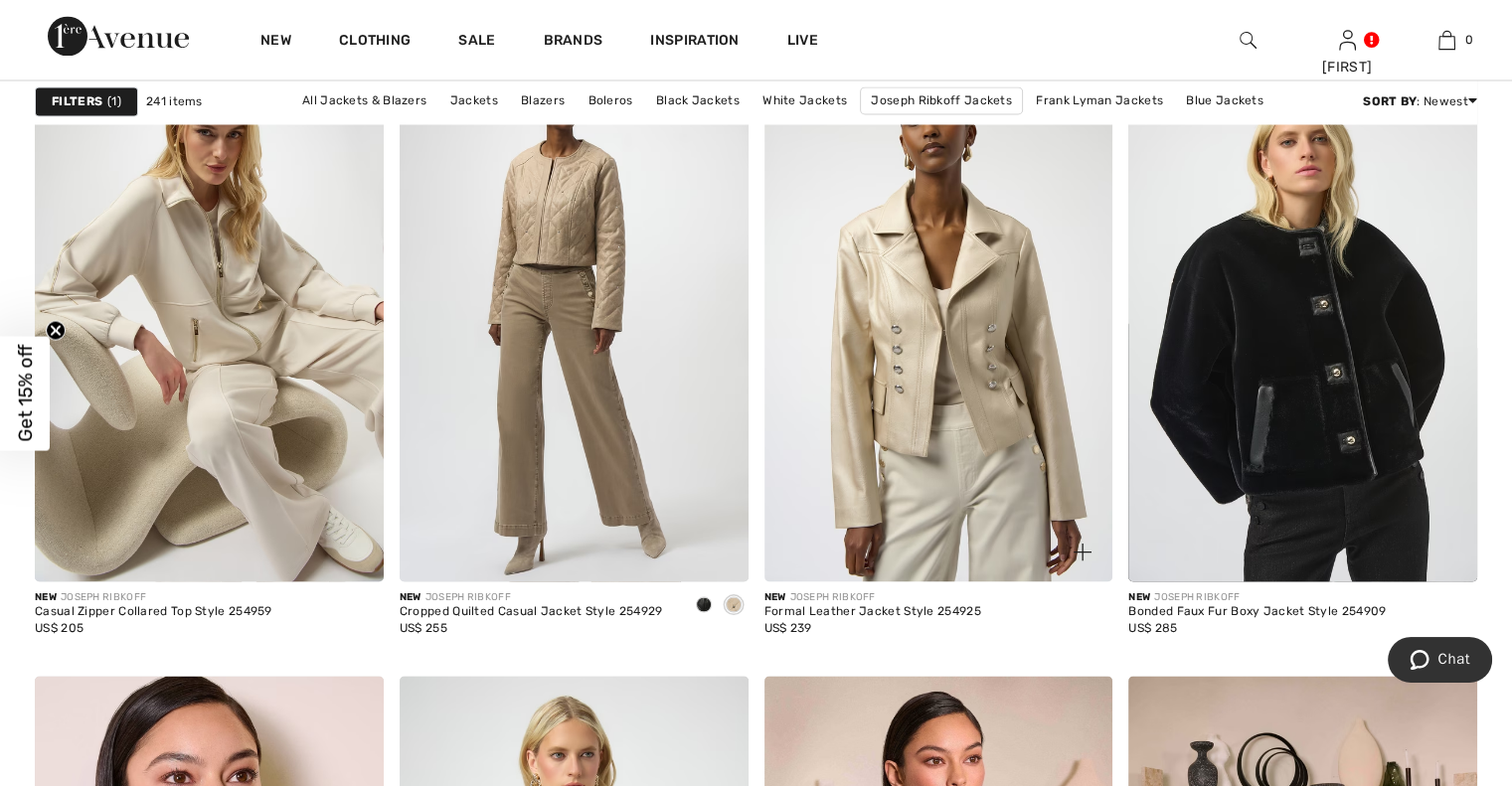 click at bounding box center [938, 320] 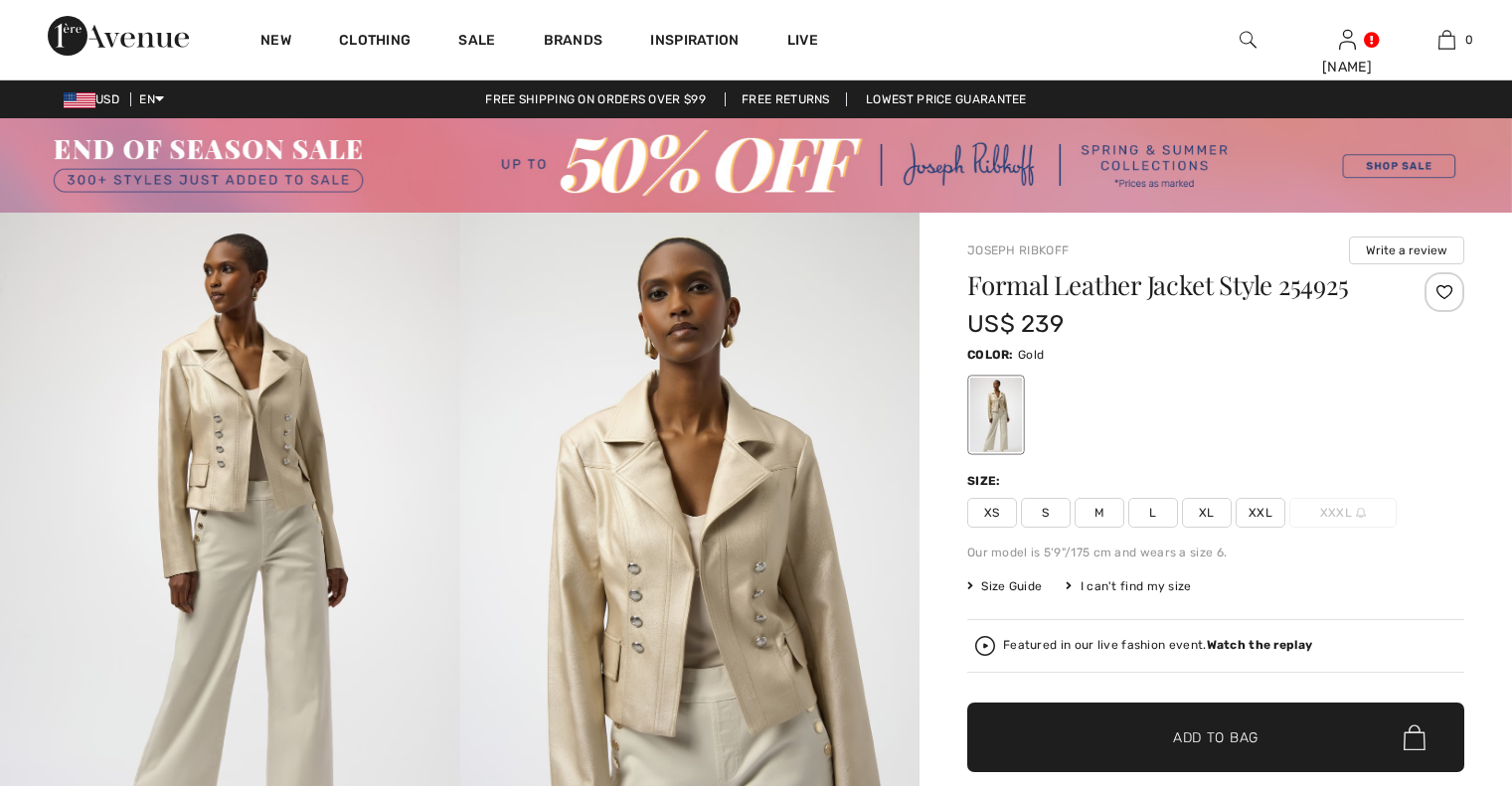 scroll, scrollTop: 0, scrollLeft: 0, axis: both 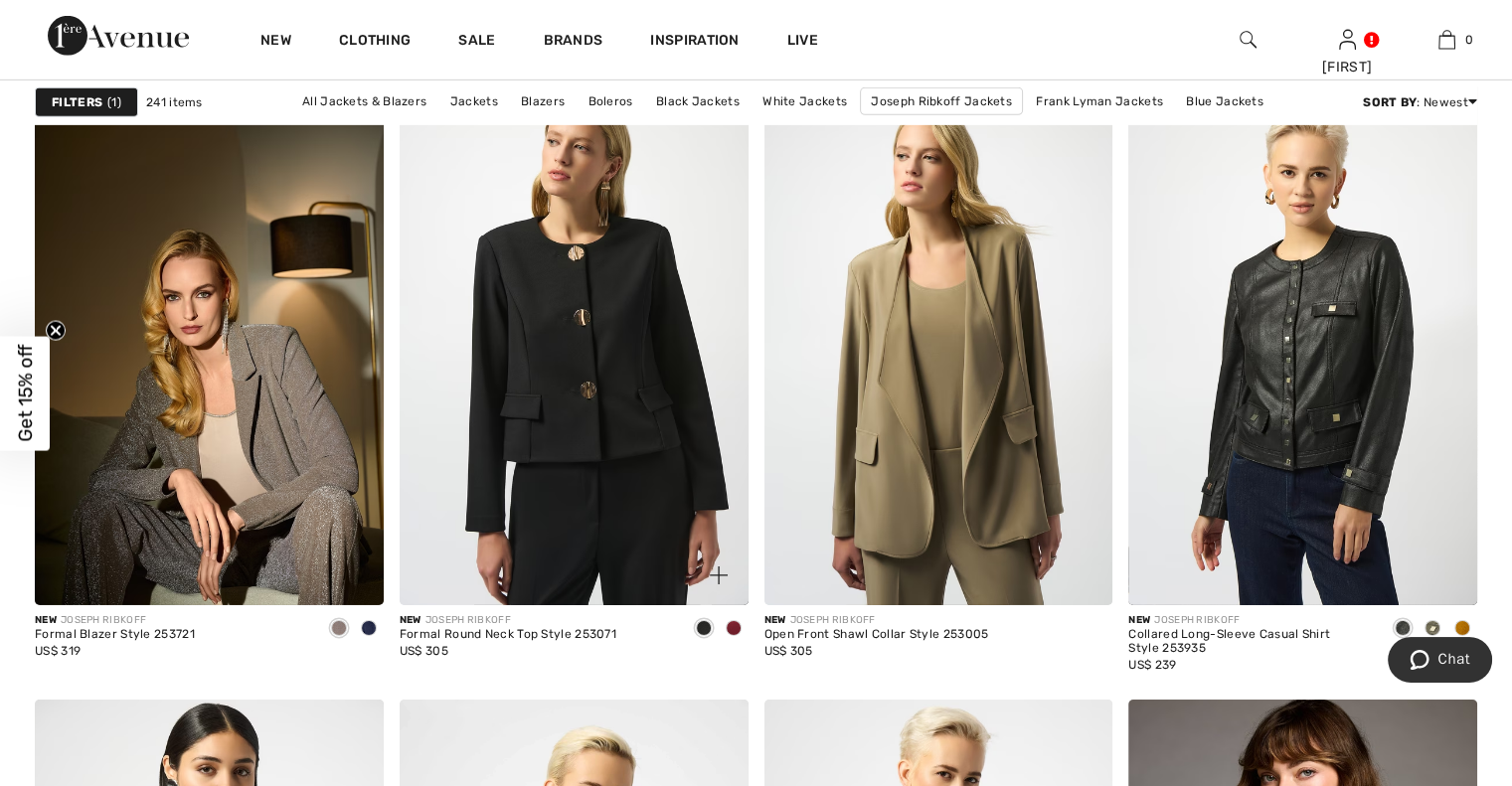 click at bounding box center [734, 628] 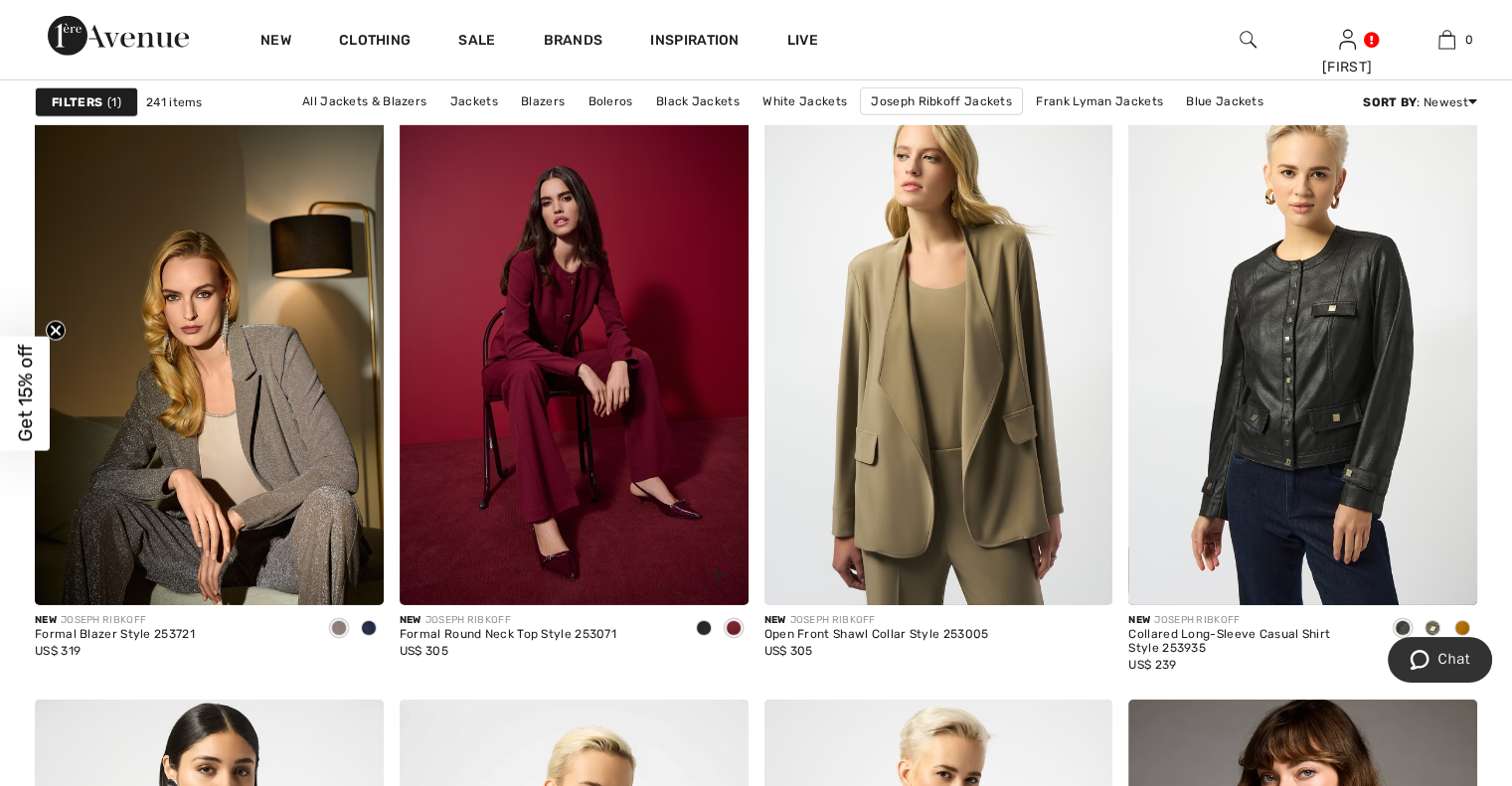 click at bounding box center [574, 344] 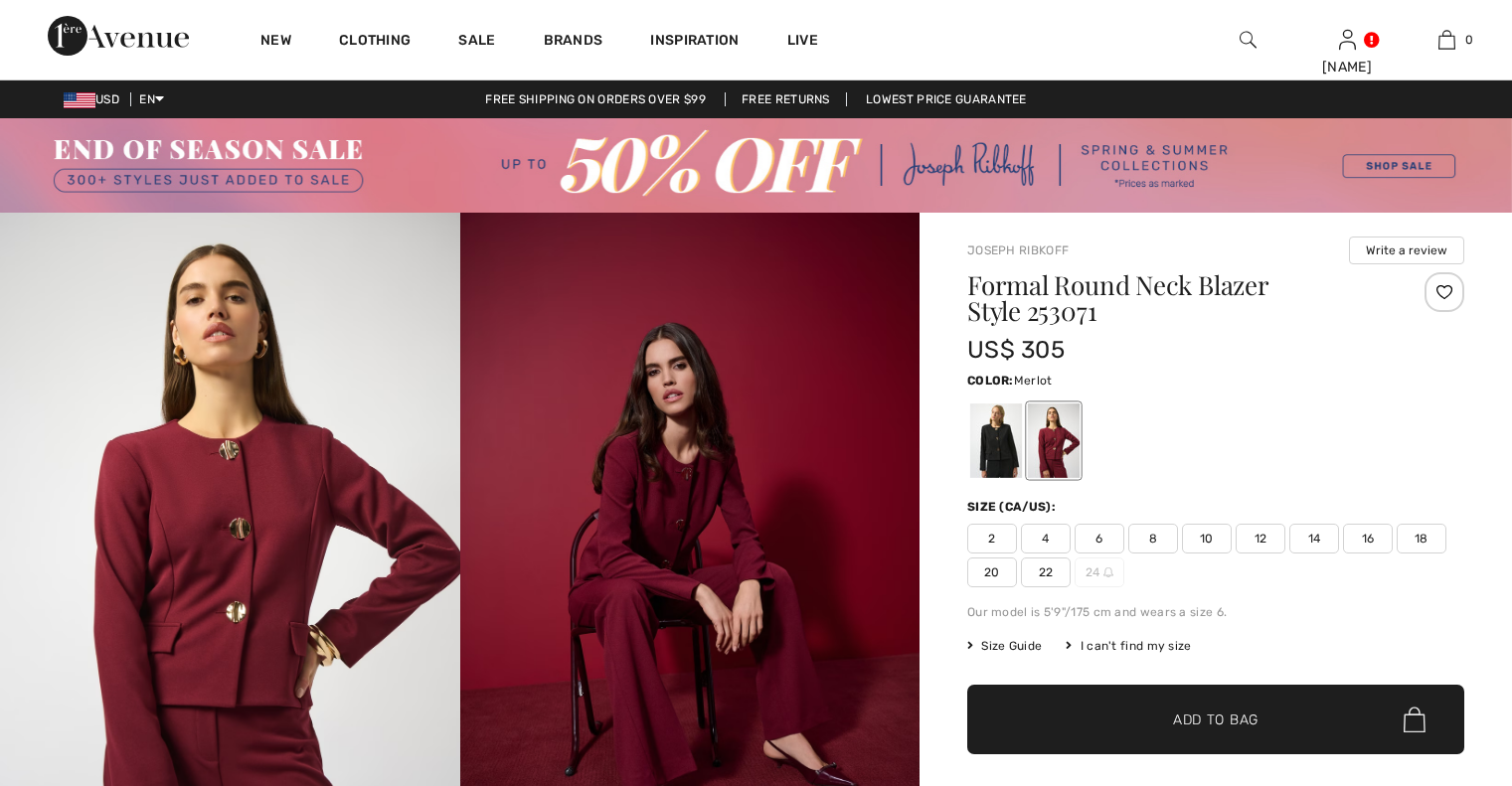 scroll, scrollTop: 0, scrollLeft: 0, axis: both 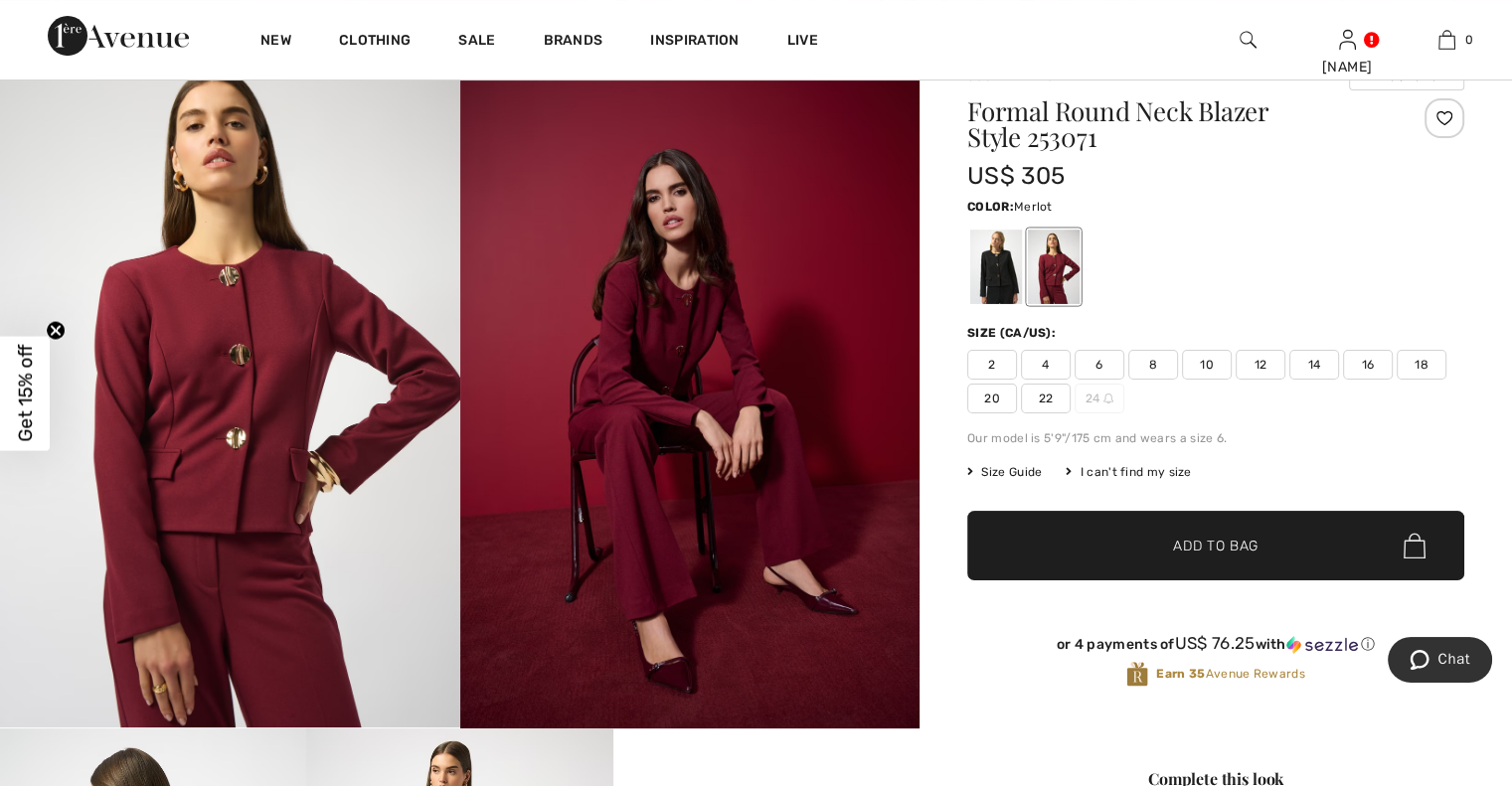 click at bounding box center [230, 383] 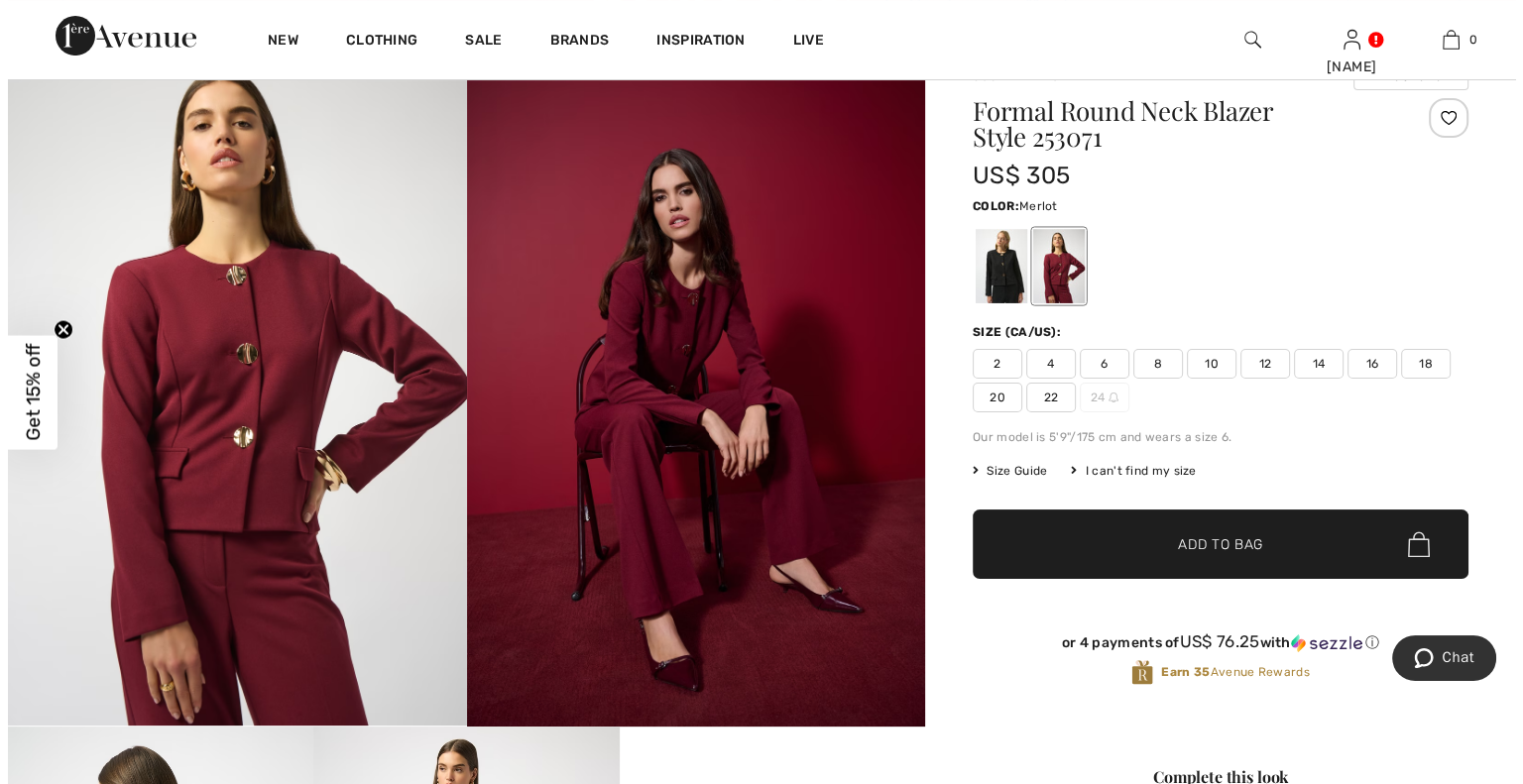 scroll, scrollTop: 174, scrollLeft: 0, axis: vertical 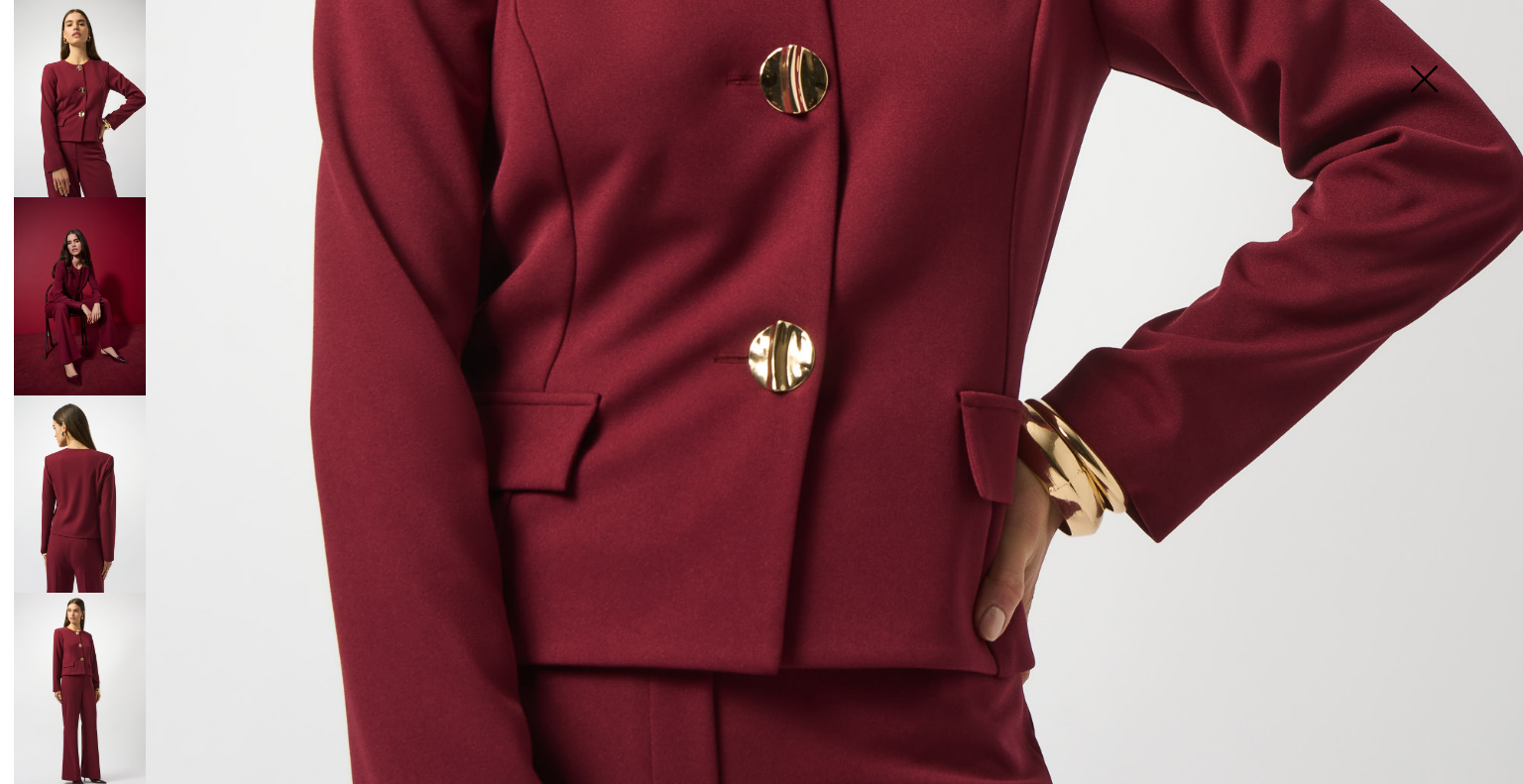 click at bounding box center (79, 494) 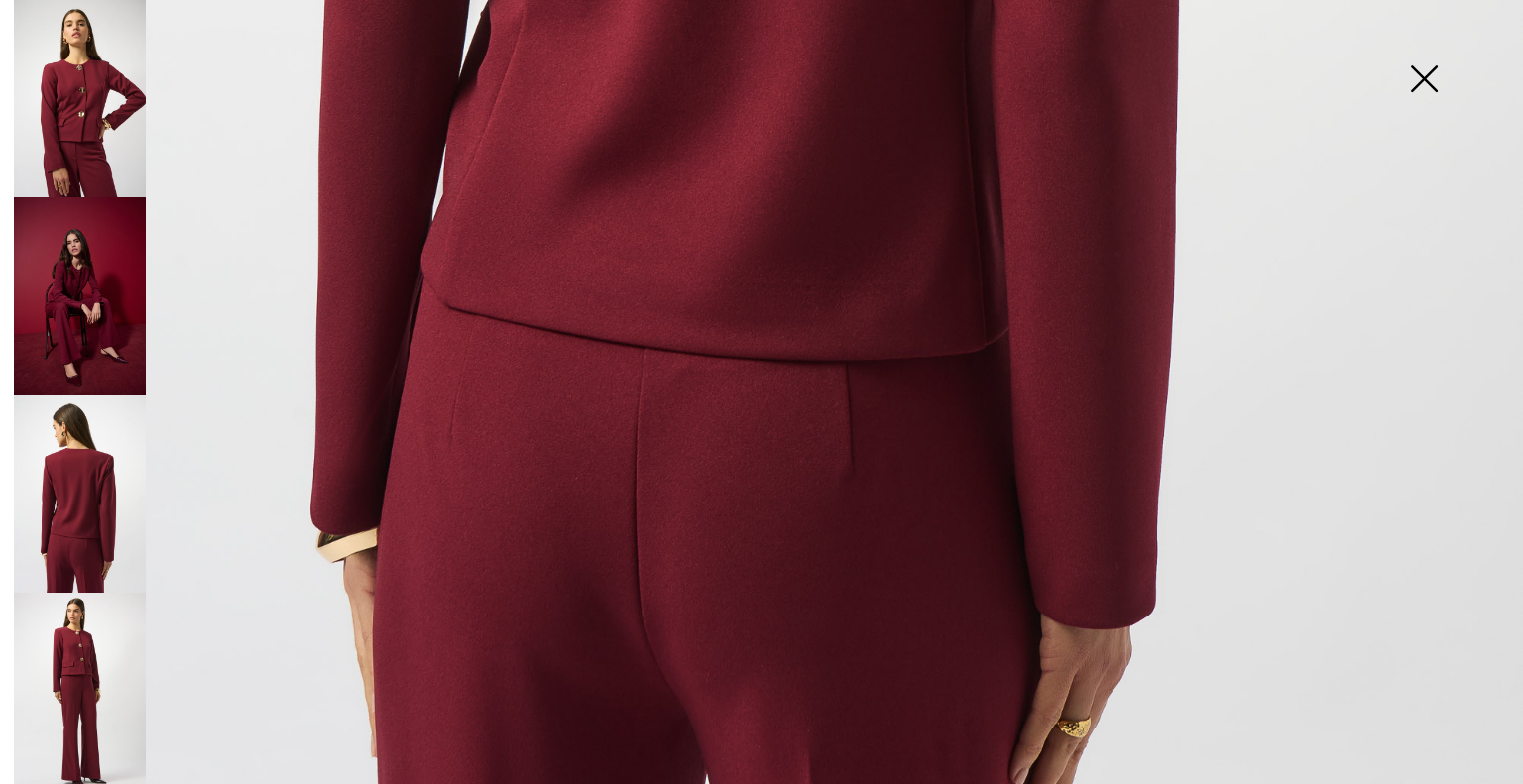 scroll, scrollTop: 1411, scrollLeft: 0, axis: vertical 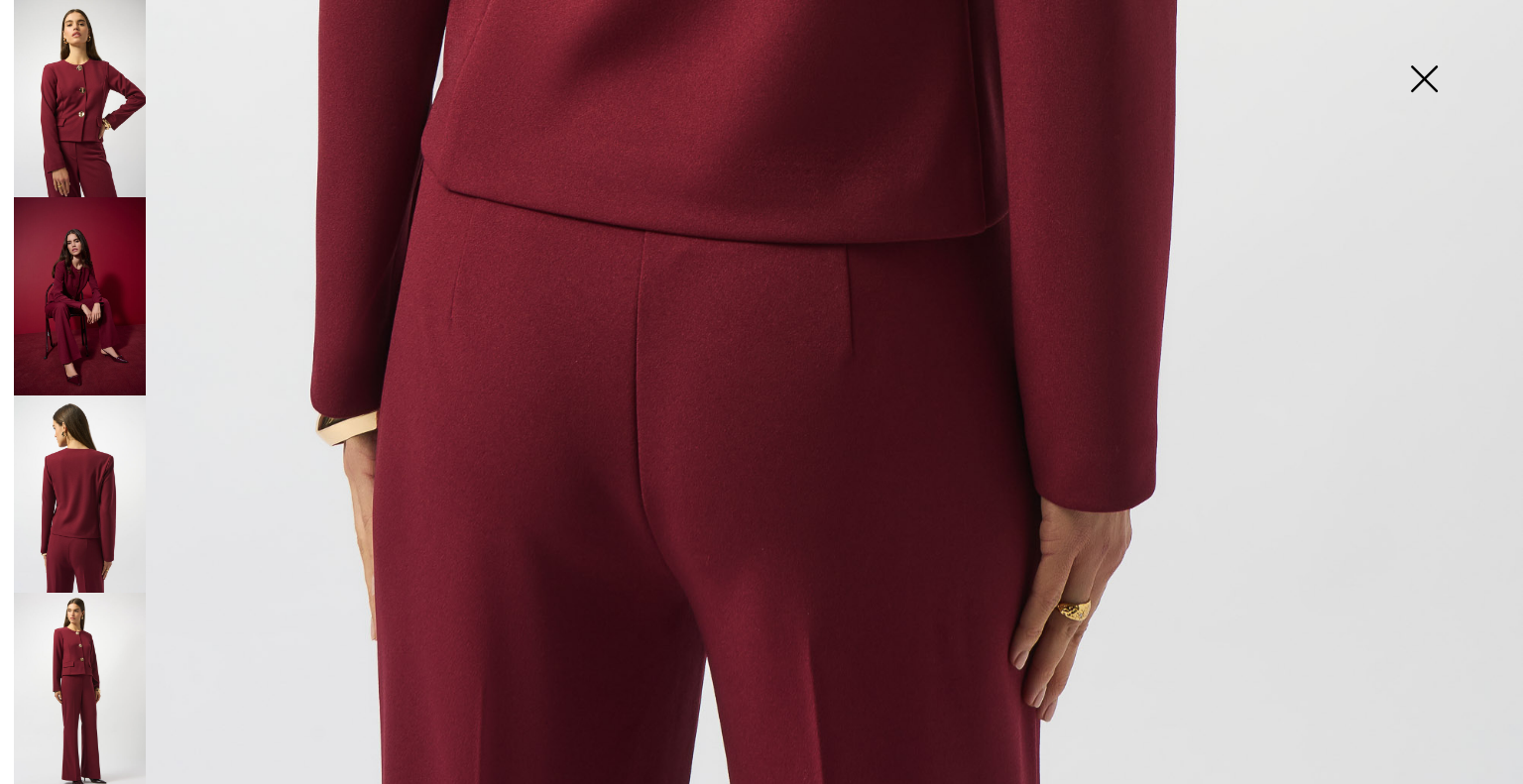 click at bounding box center [1424, 80] 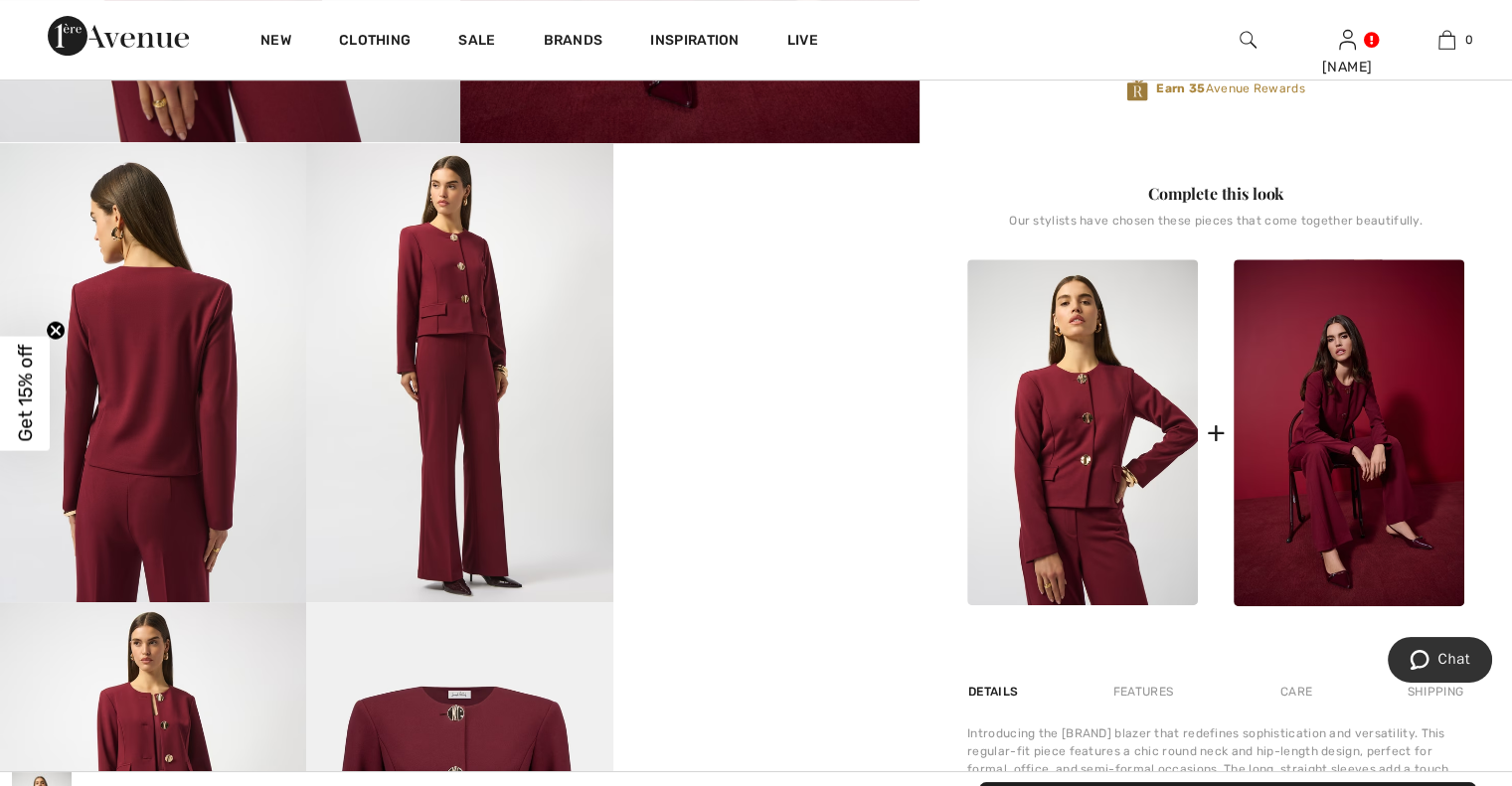 scroll, scrollTop: 770, scrollLeft: 0, axis: vertical 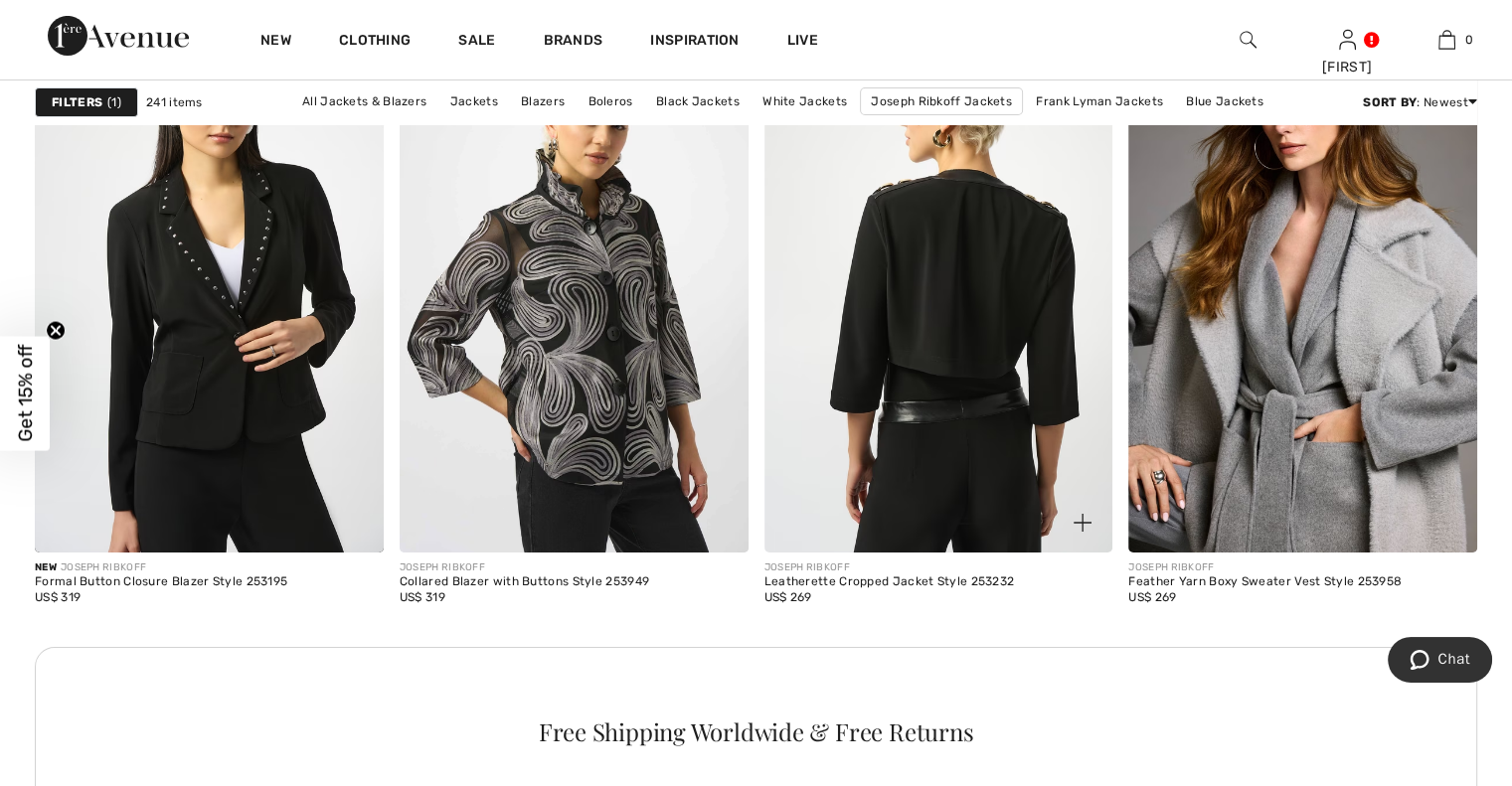 click at bounding box center [938, 290] 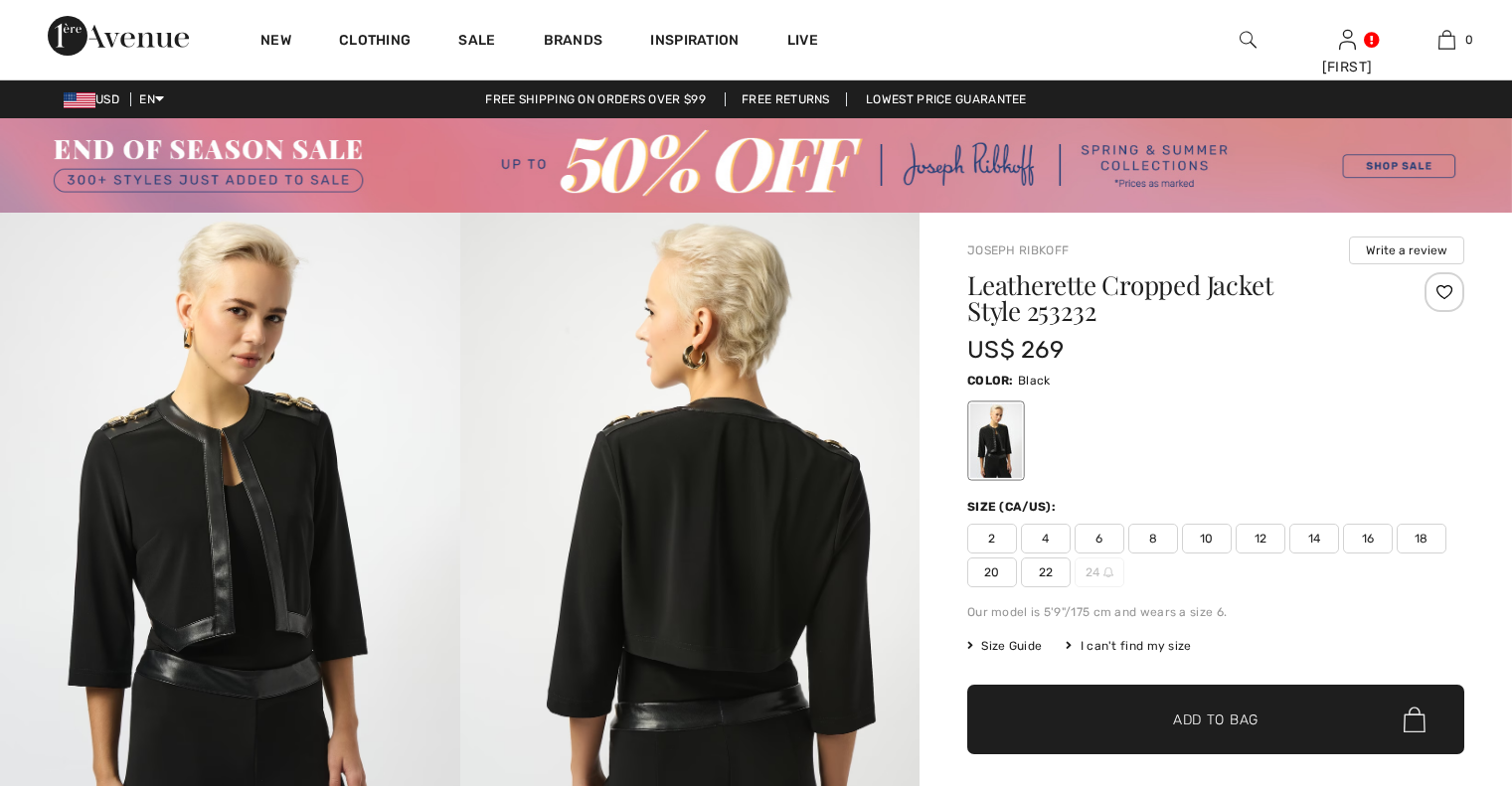 scroll, scrollTop: 0, scrollLeft: 0, axis: both 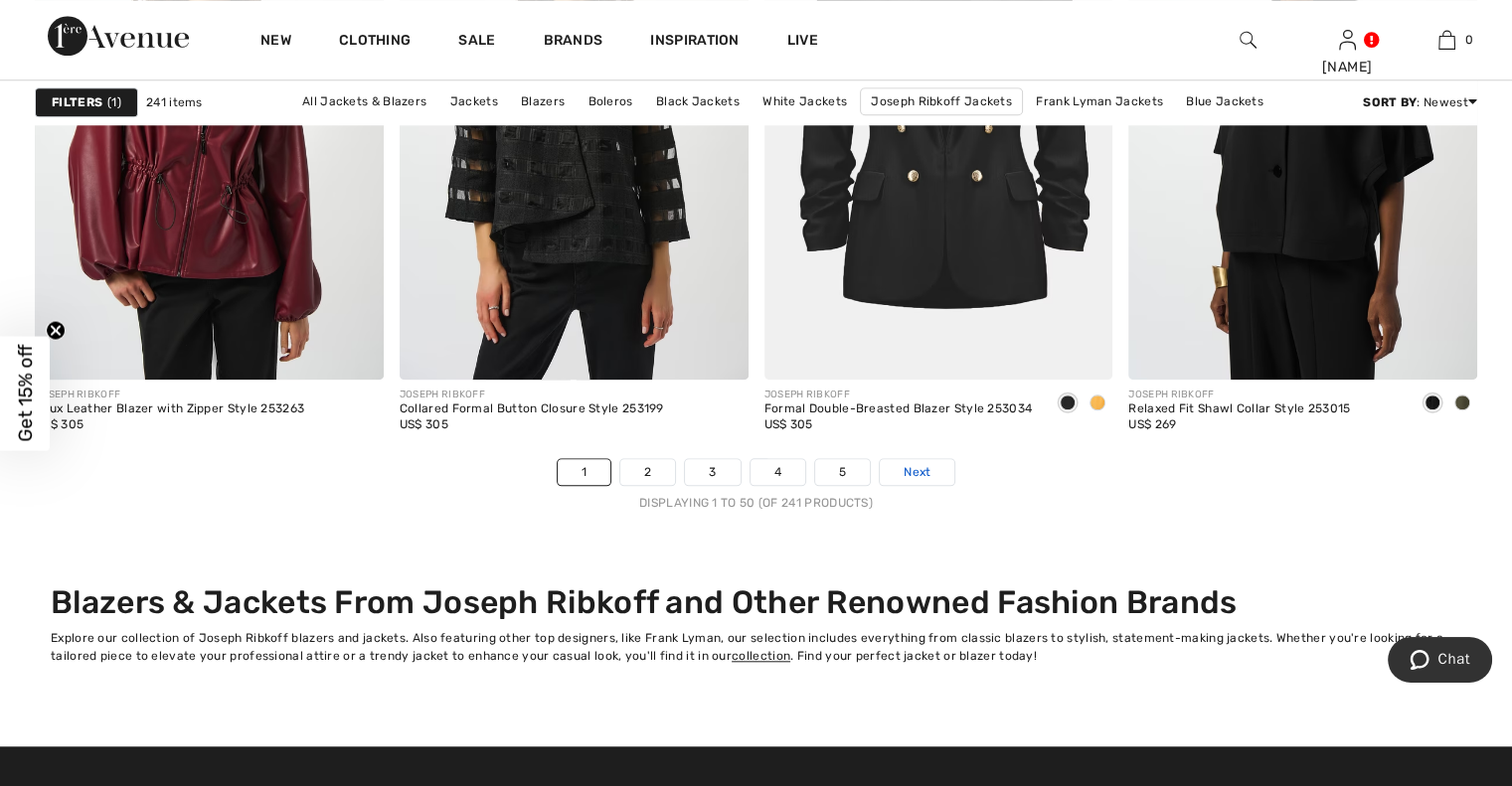 click on "Next" at bounding box center (917, 472) 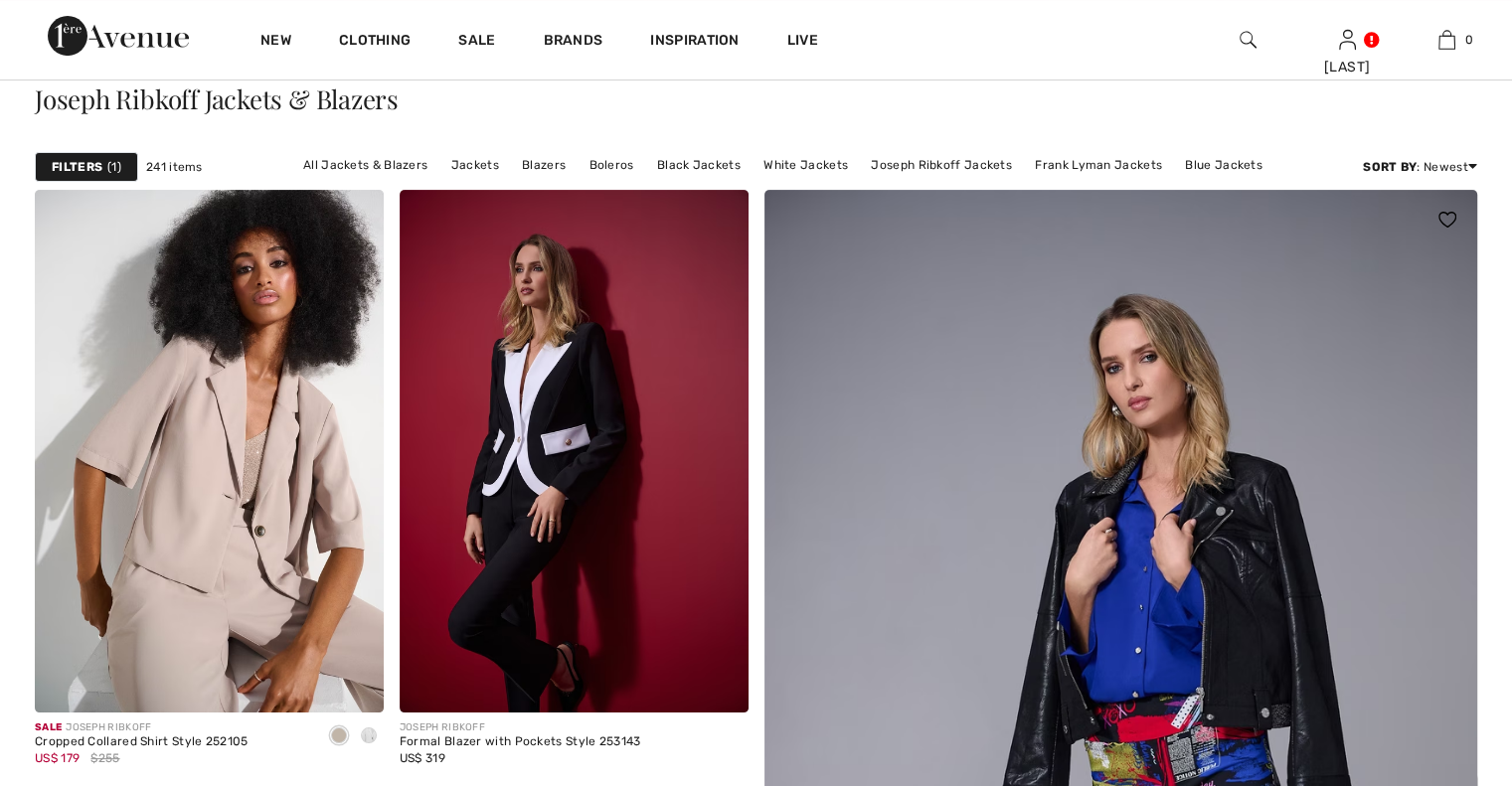 scroll, scrollTop: 0, scrollLeft: 0, axis: both 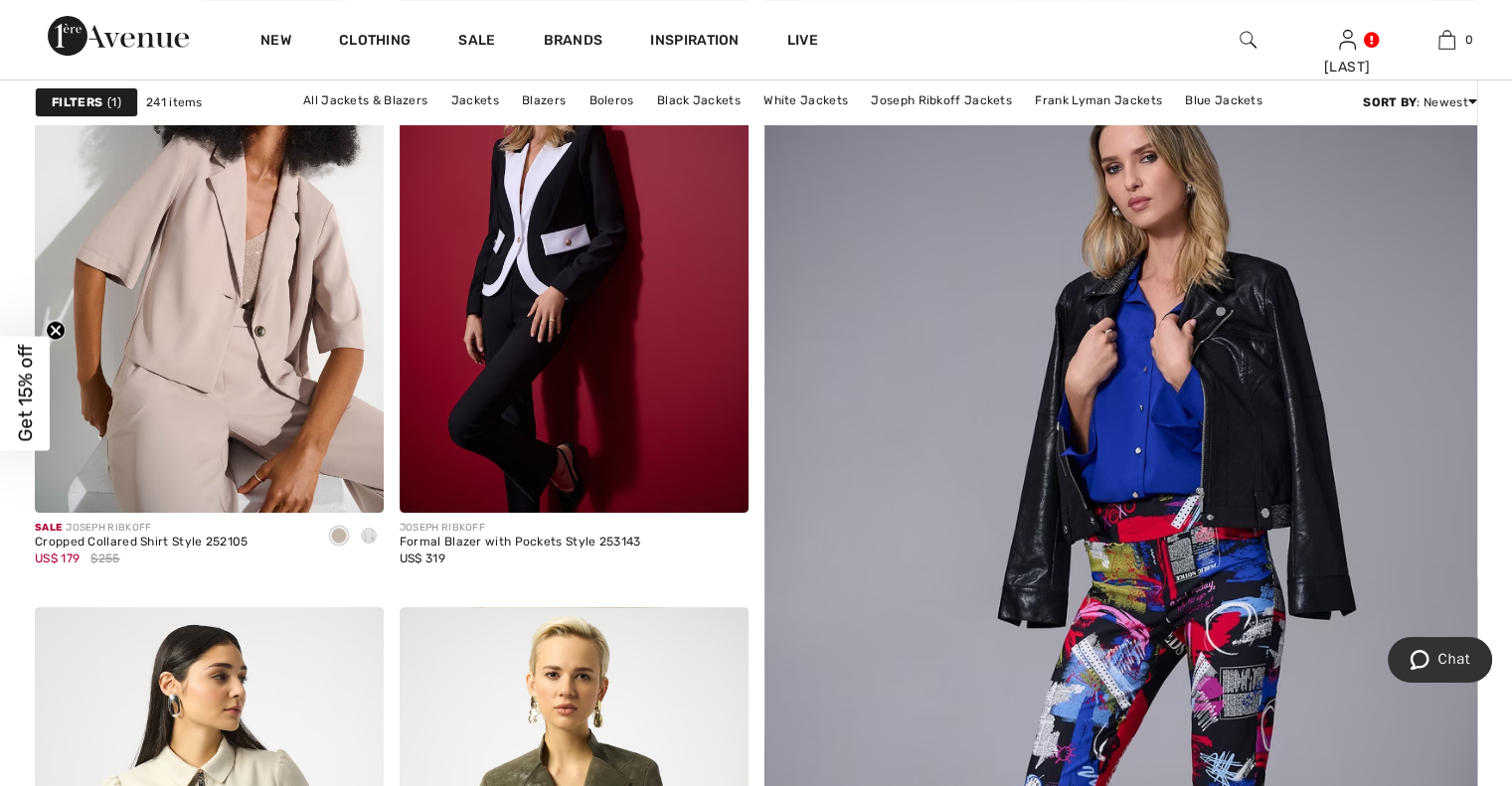 click at bounding box center (1120, 632) 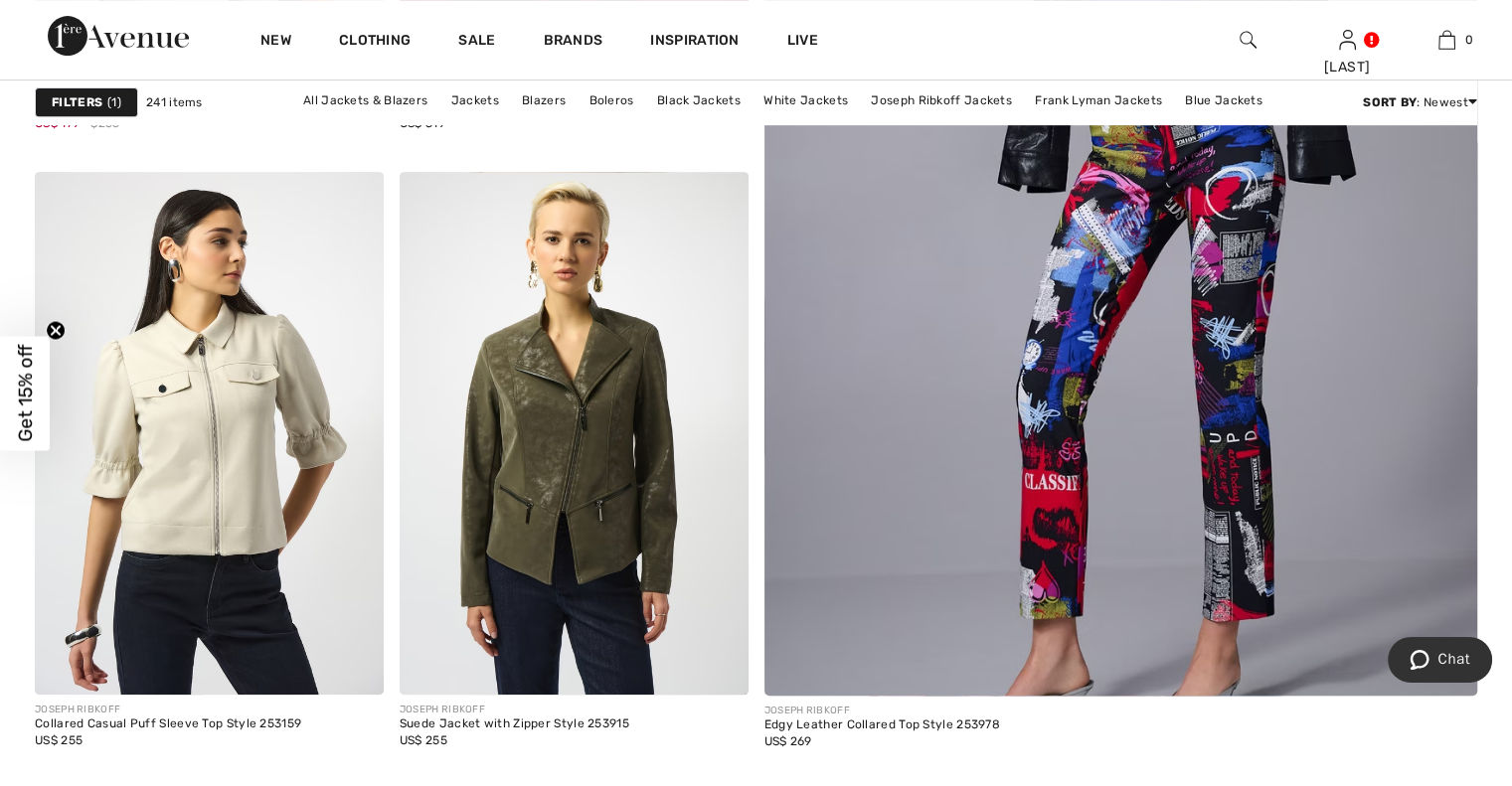 scroll, scrollTop: 869, scrollLeft: 0, axis: vertical 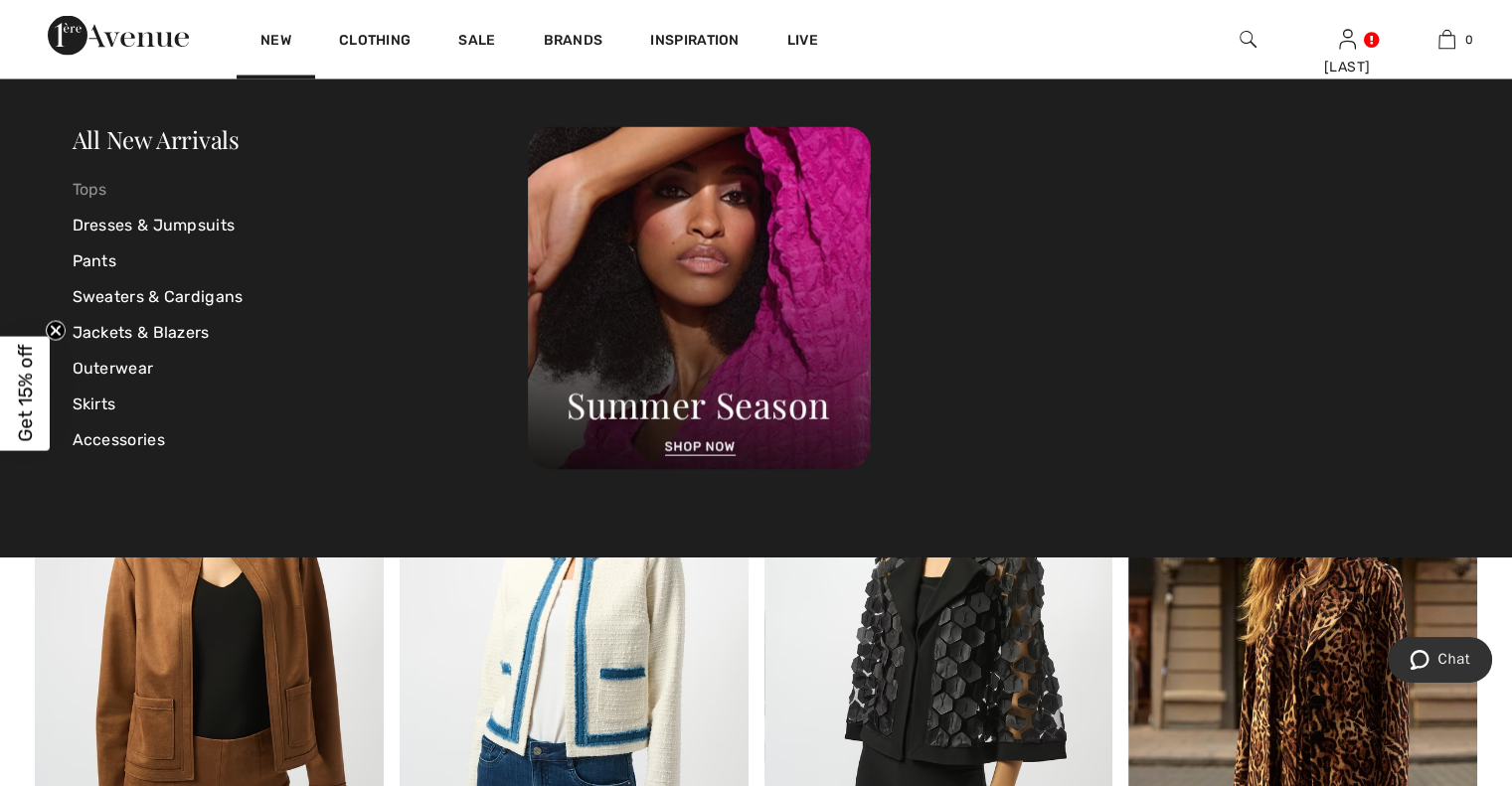 click on "Tops" at bounding box center (300, 190) 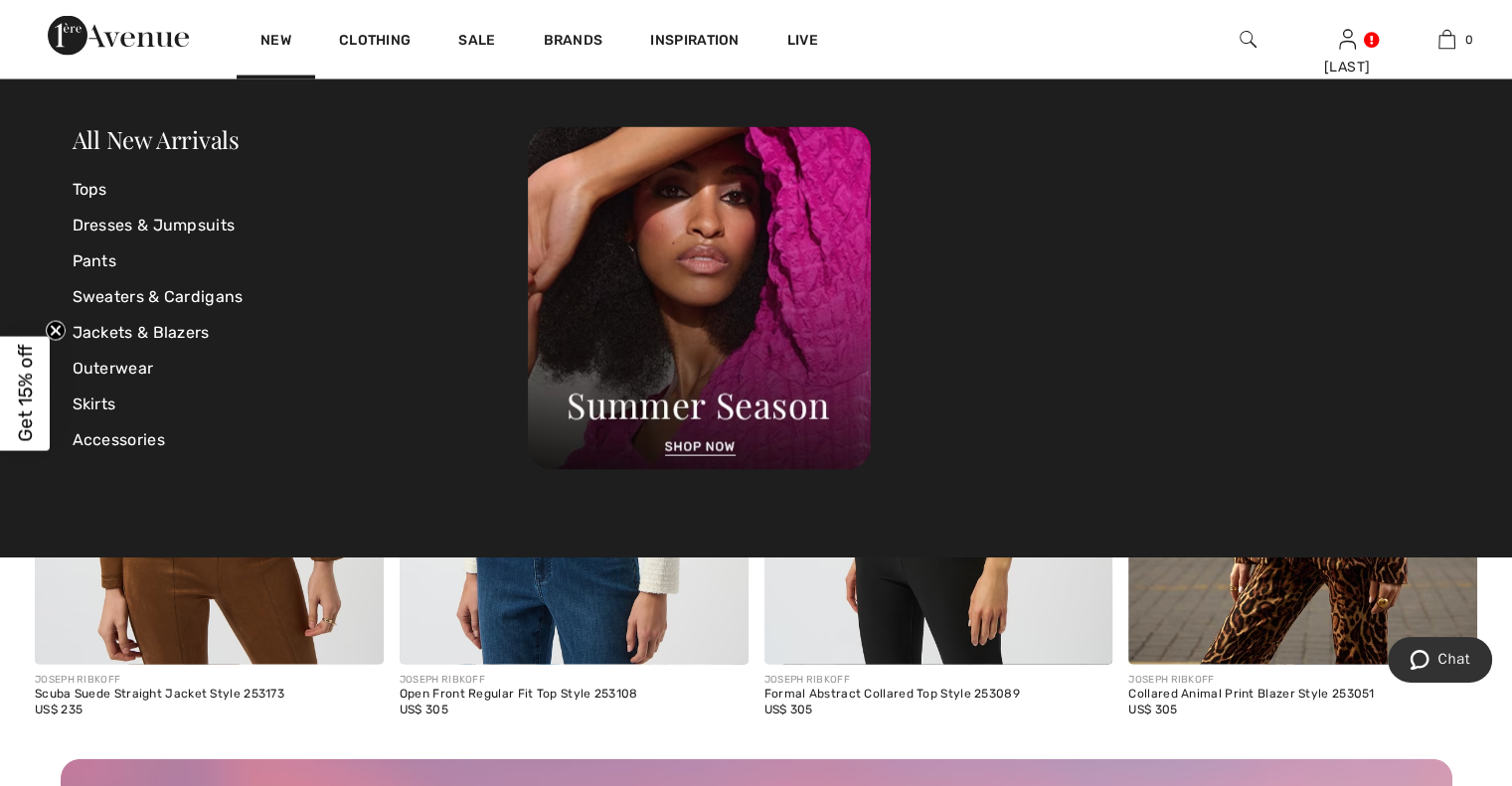 scroll, scrollTop: 4049, scrollLeft: 0, axis: vertical 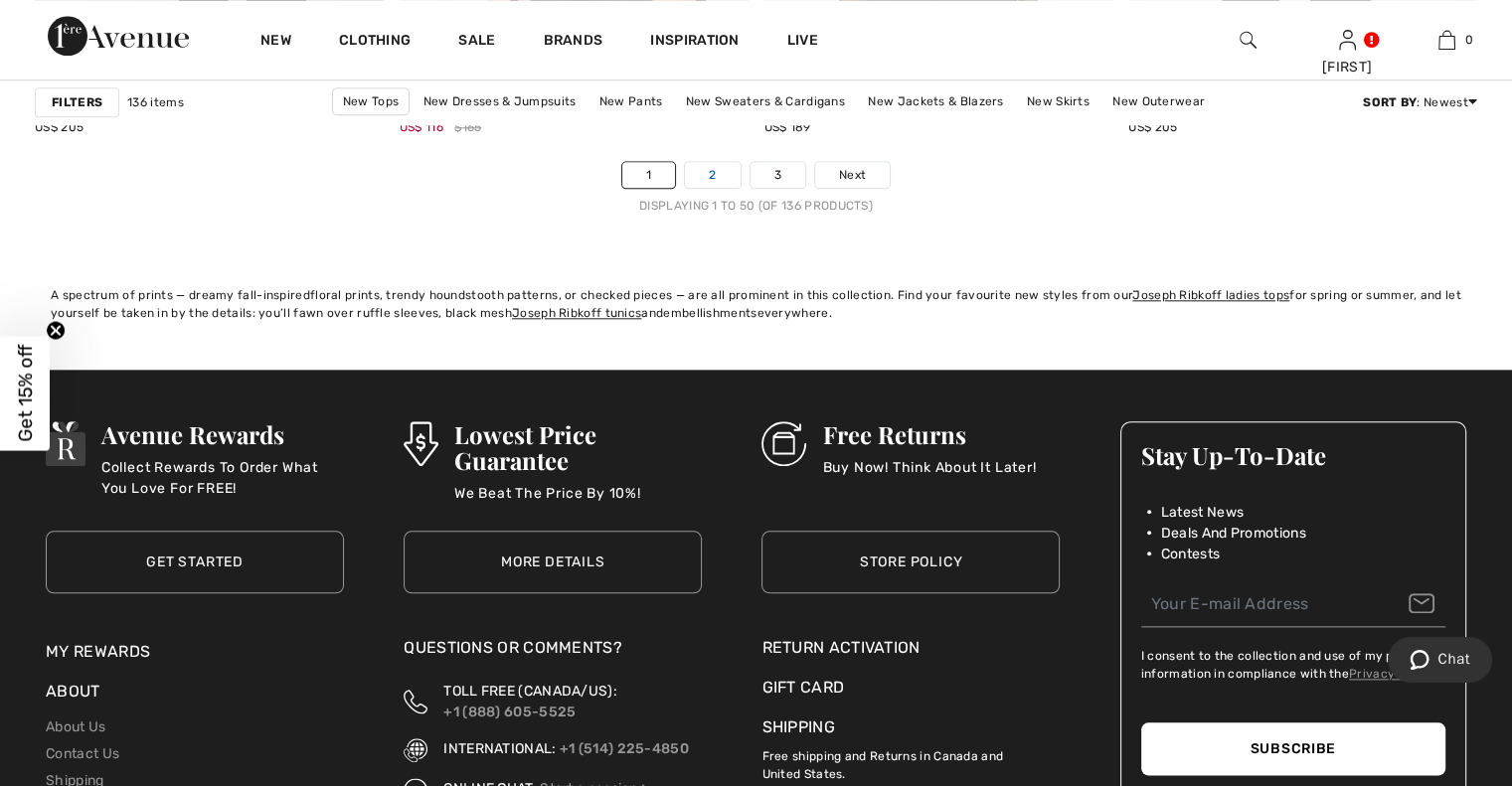 click on "2" at bounding box center (712, 175) 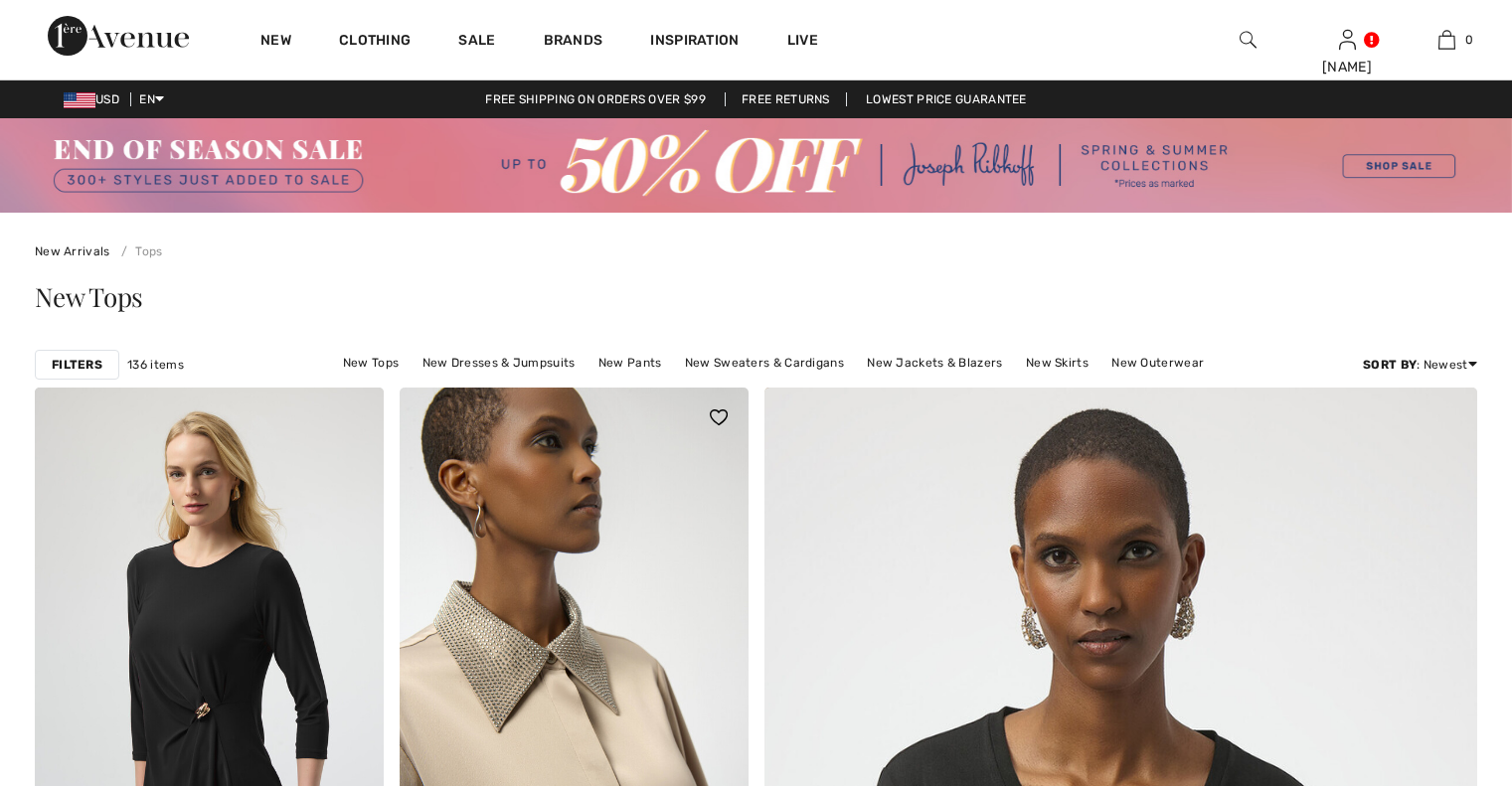scroll, scrollTop: 322, scrollLeft: 0, axis: vertical 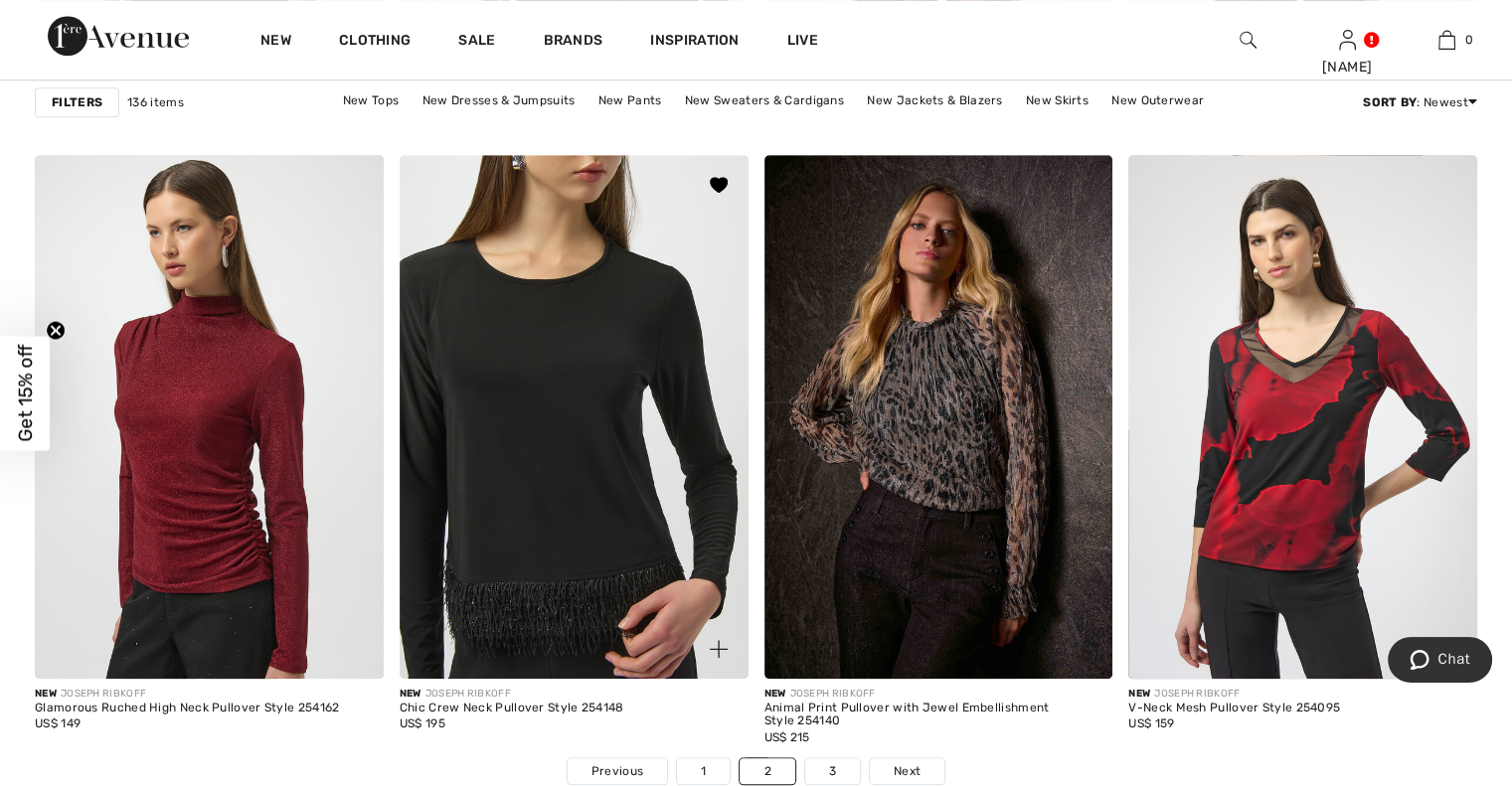 click at bounding box center [574, 416] 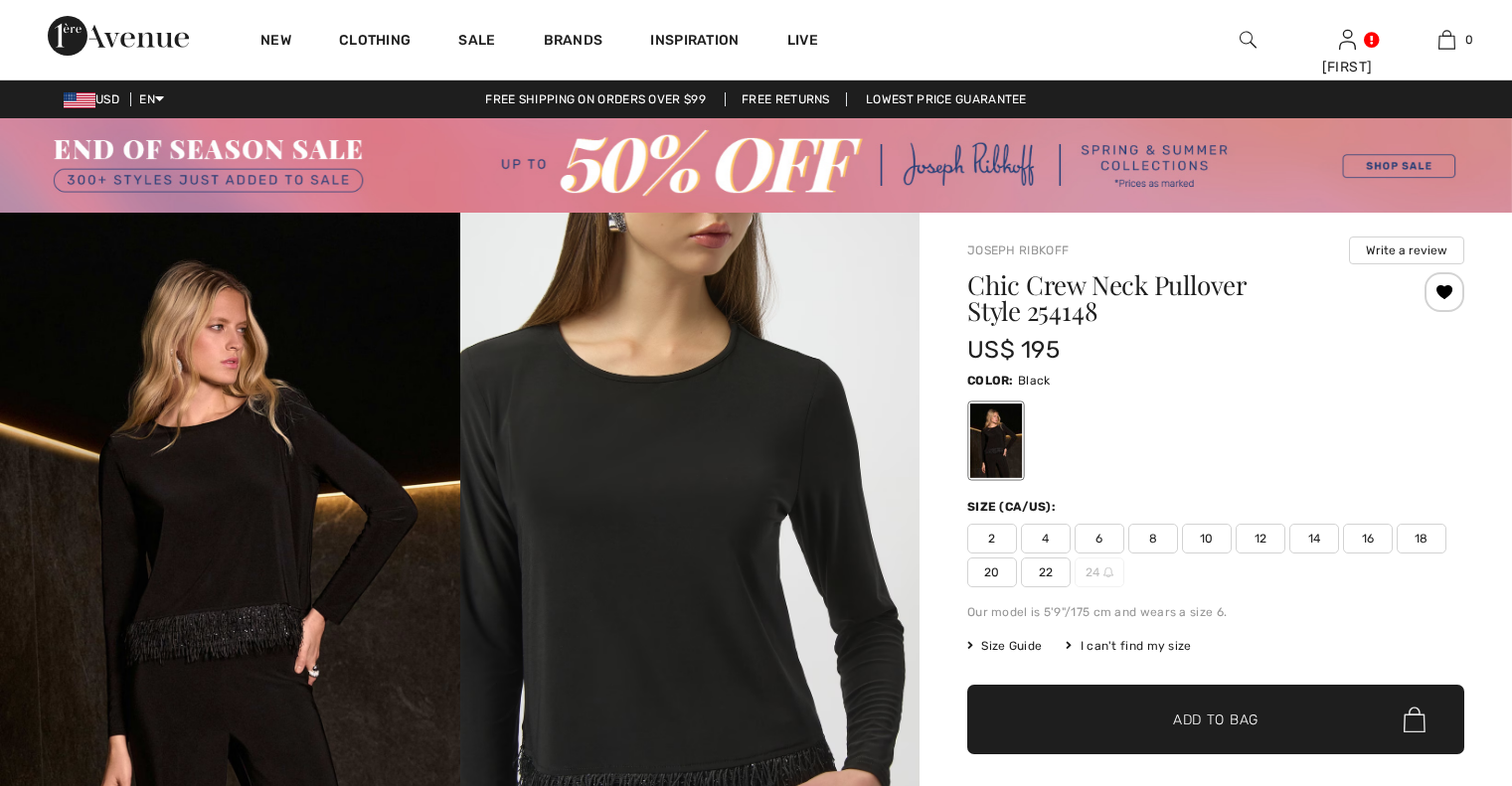 scroll, scrollTop: 0, scrollLeft: 0, axis: both 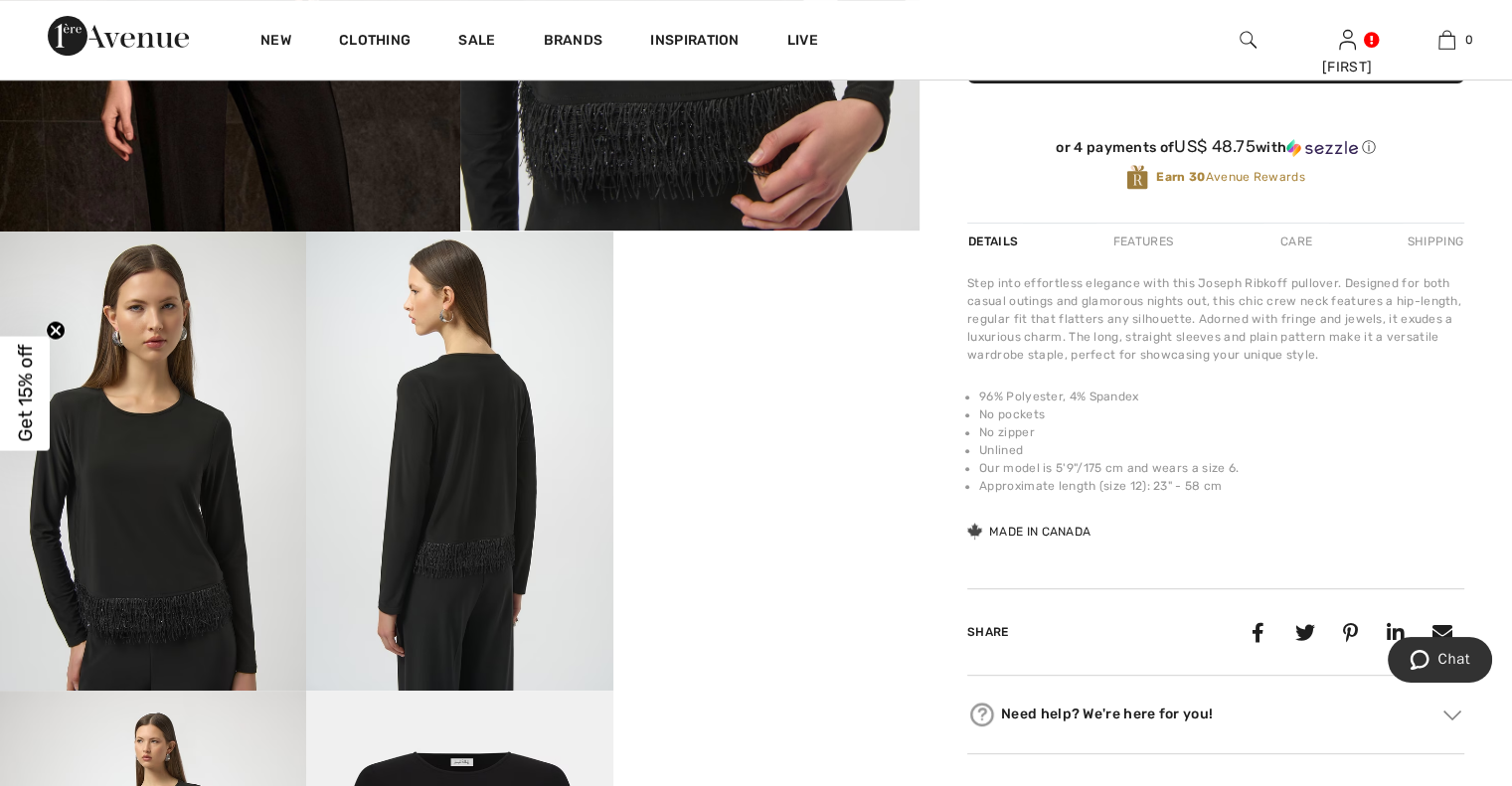 click on "Your browser does not support the video tag." at bounding box center (766, 308) 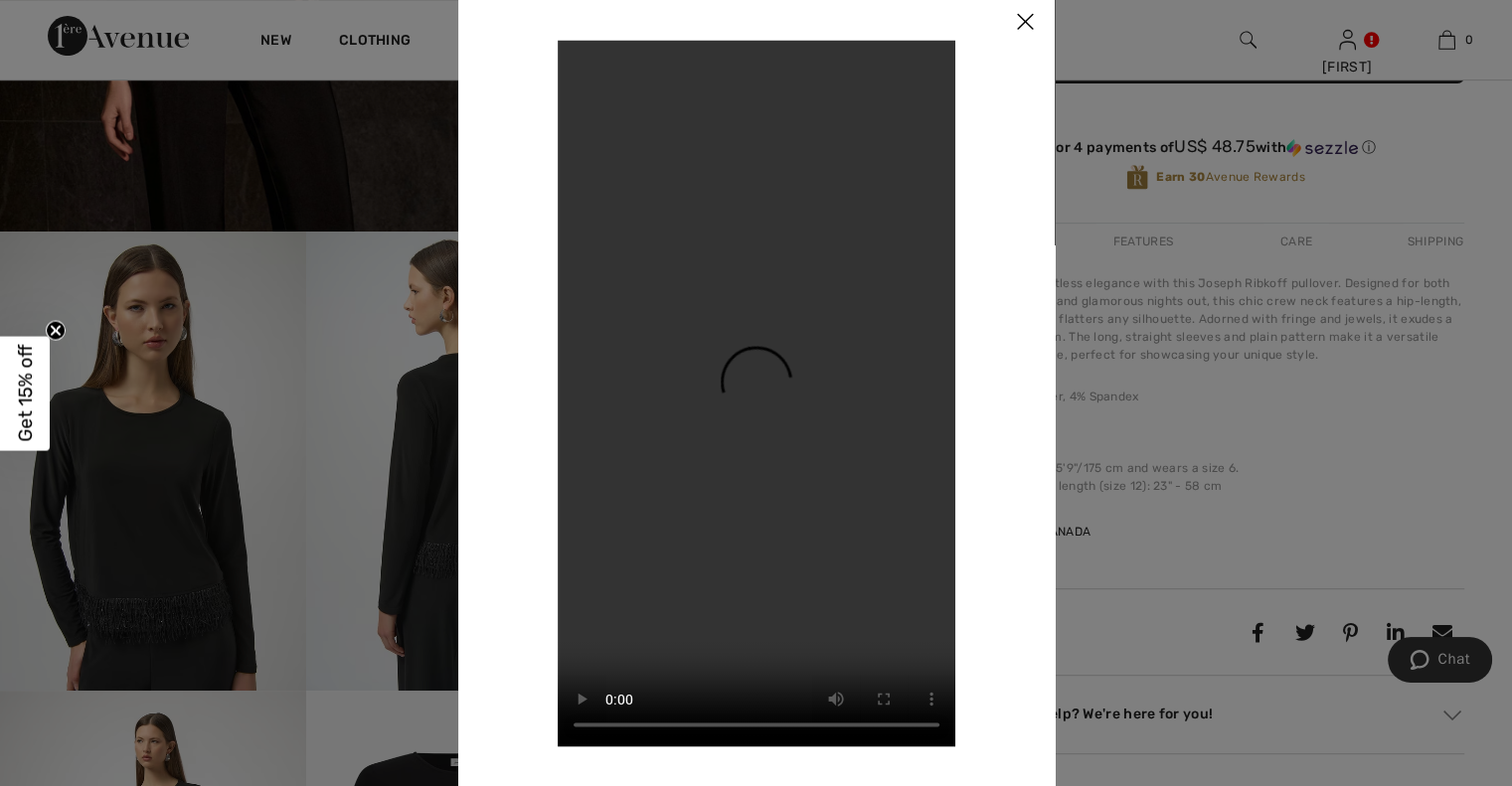 type 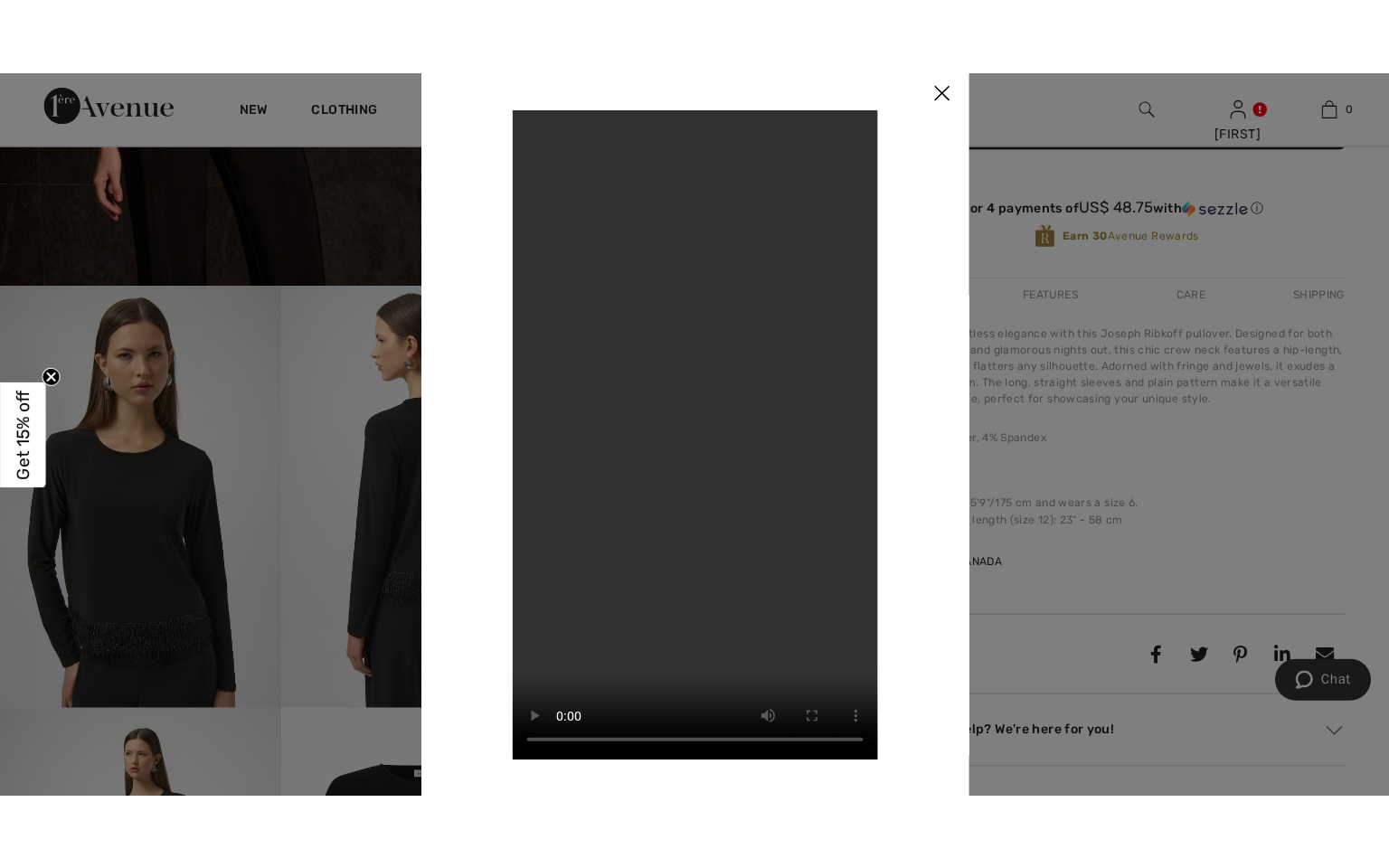 scroll, scrollTop: 611, scrollLeft: 0, axis: vertical 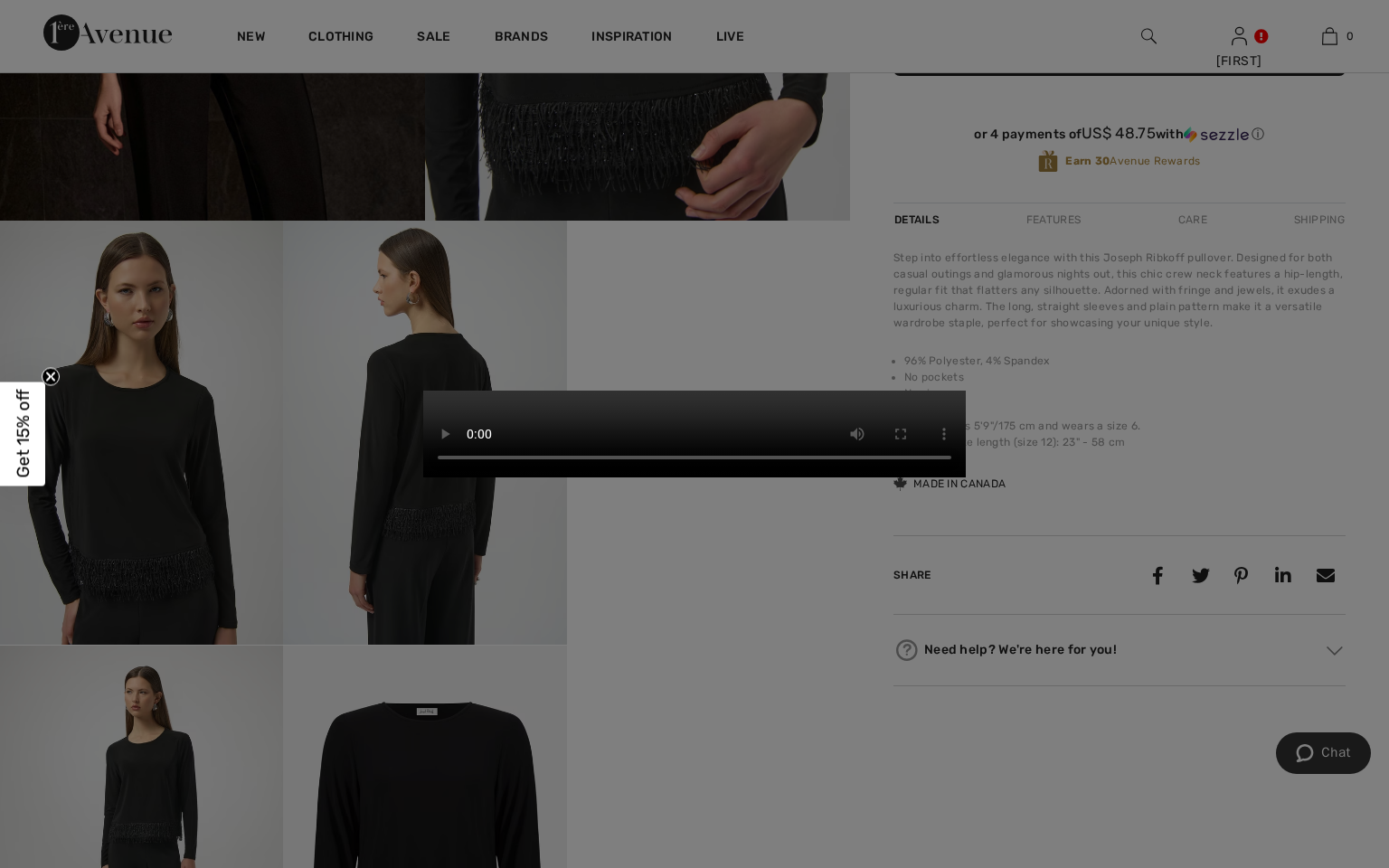click on "Your browser does not support the video tag." at bounding box center (694, 434) 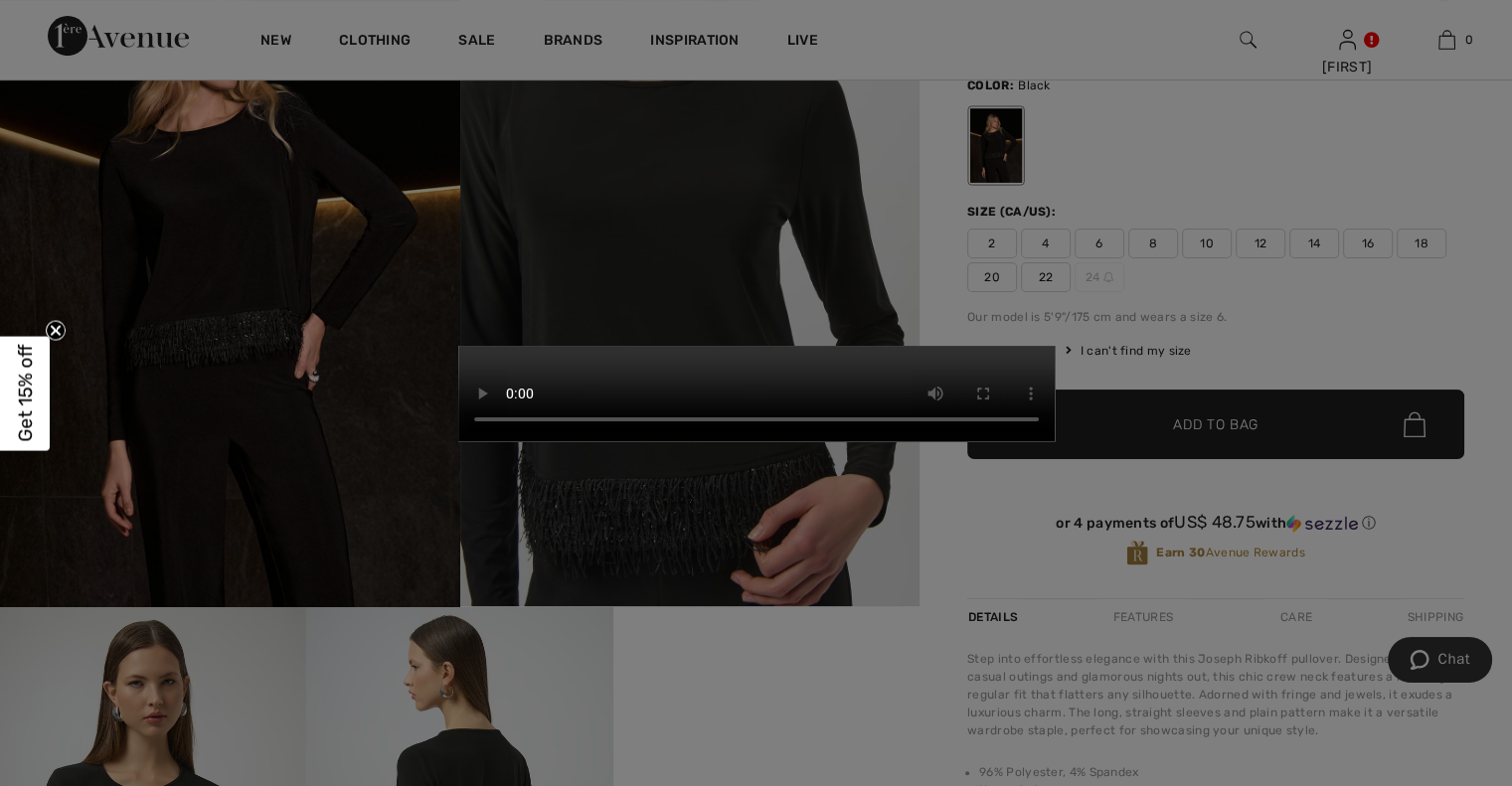 scroll, scrollTop: 298, scrollLeft: 0, axis: vertical 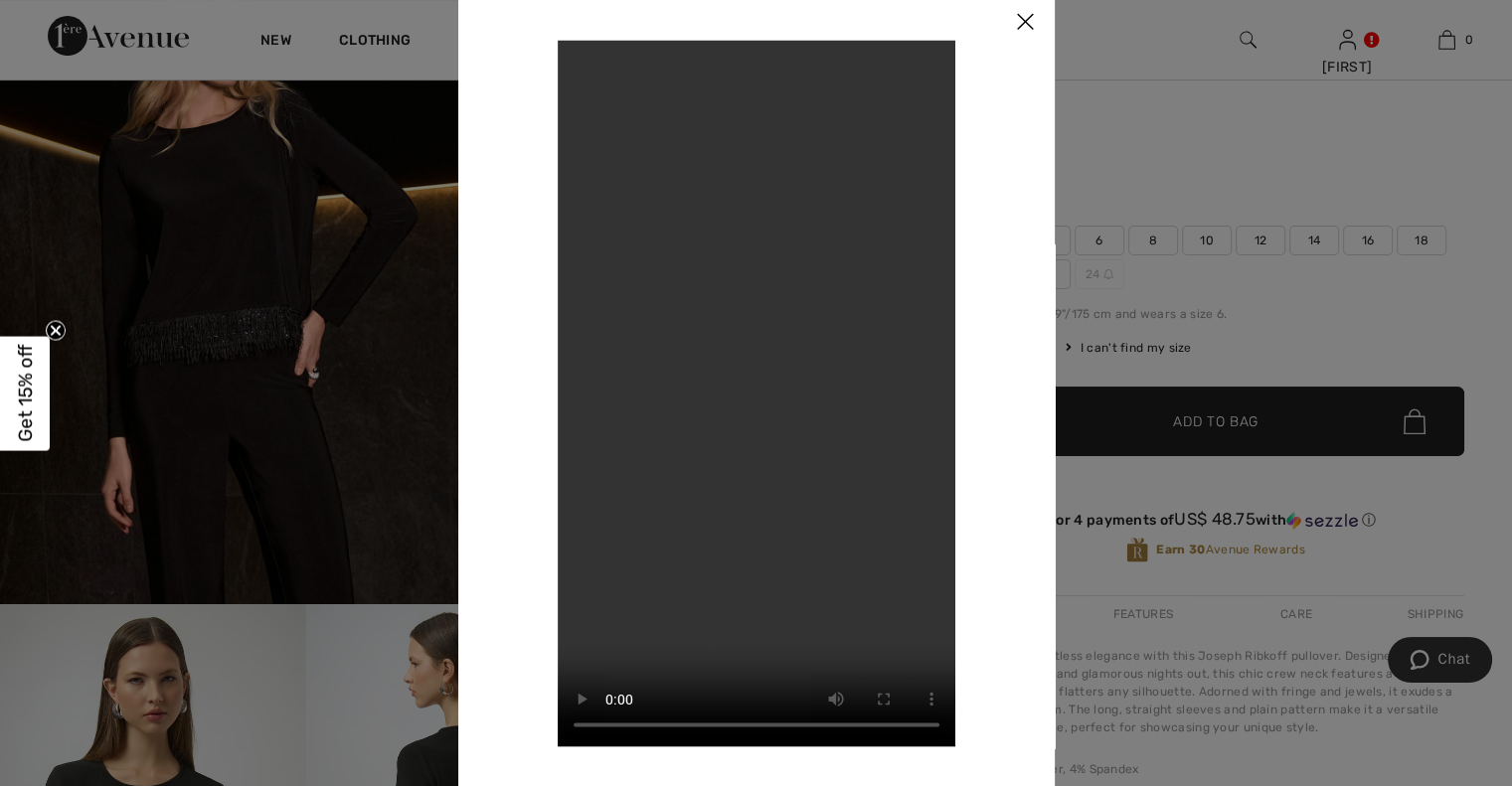 click on "Your browser does not support the video tag." at bounding box center [756, 393] 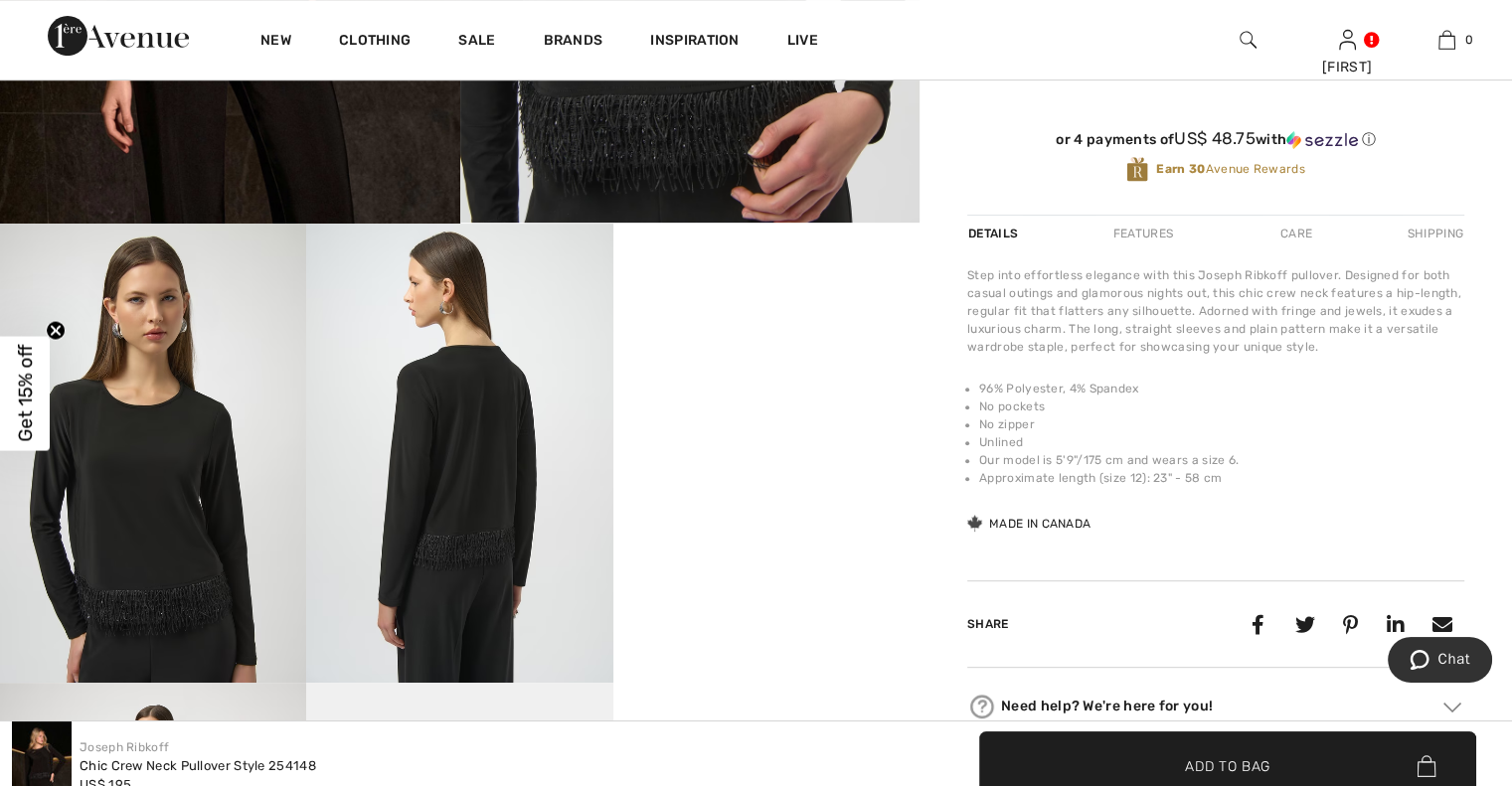 scroll, scrollTop: 696, scrollLeft: 0, axis: vertical 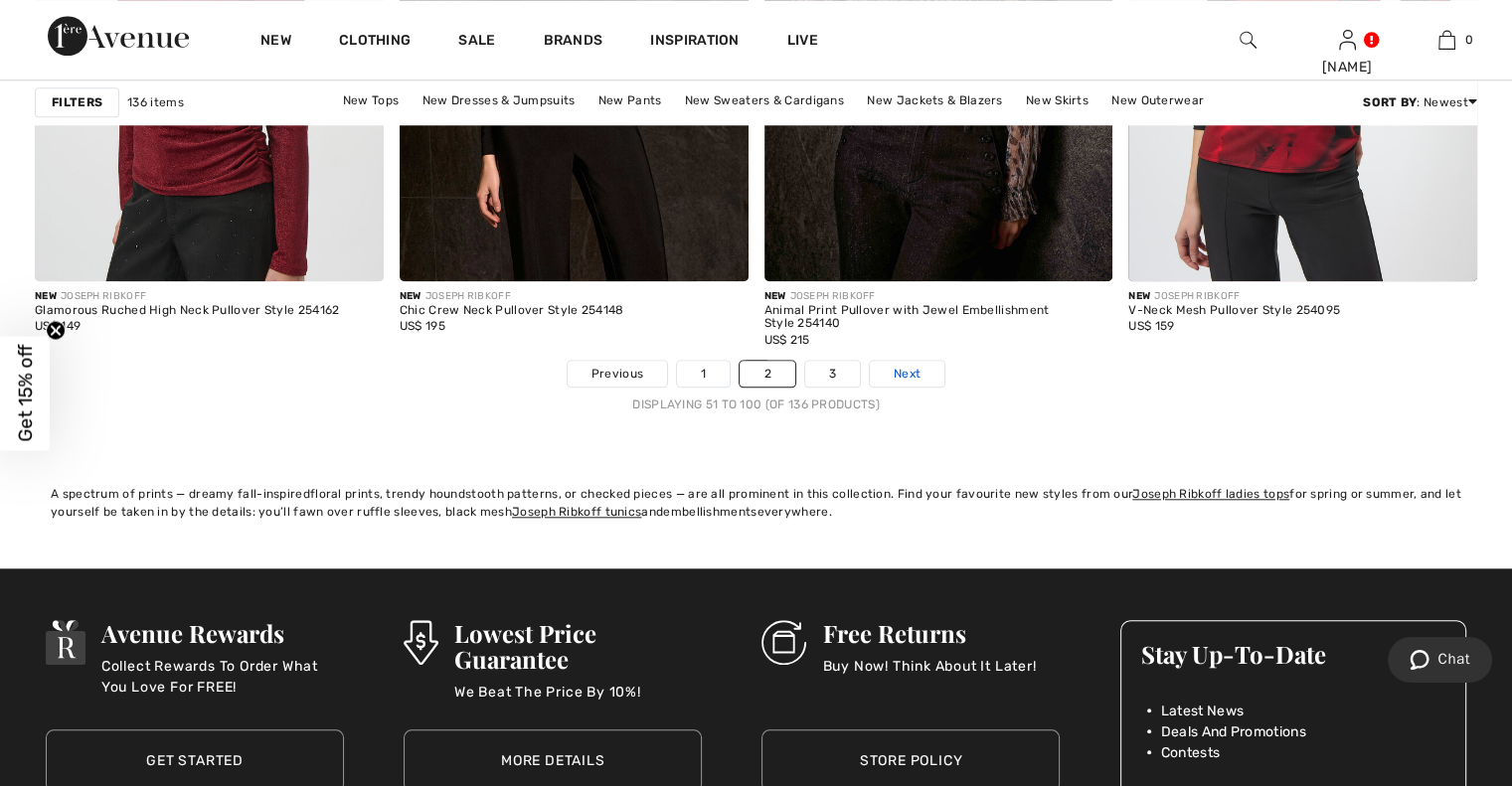 click on "Next" at bounding box center [907, 374] 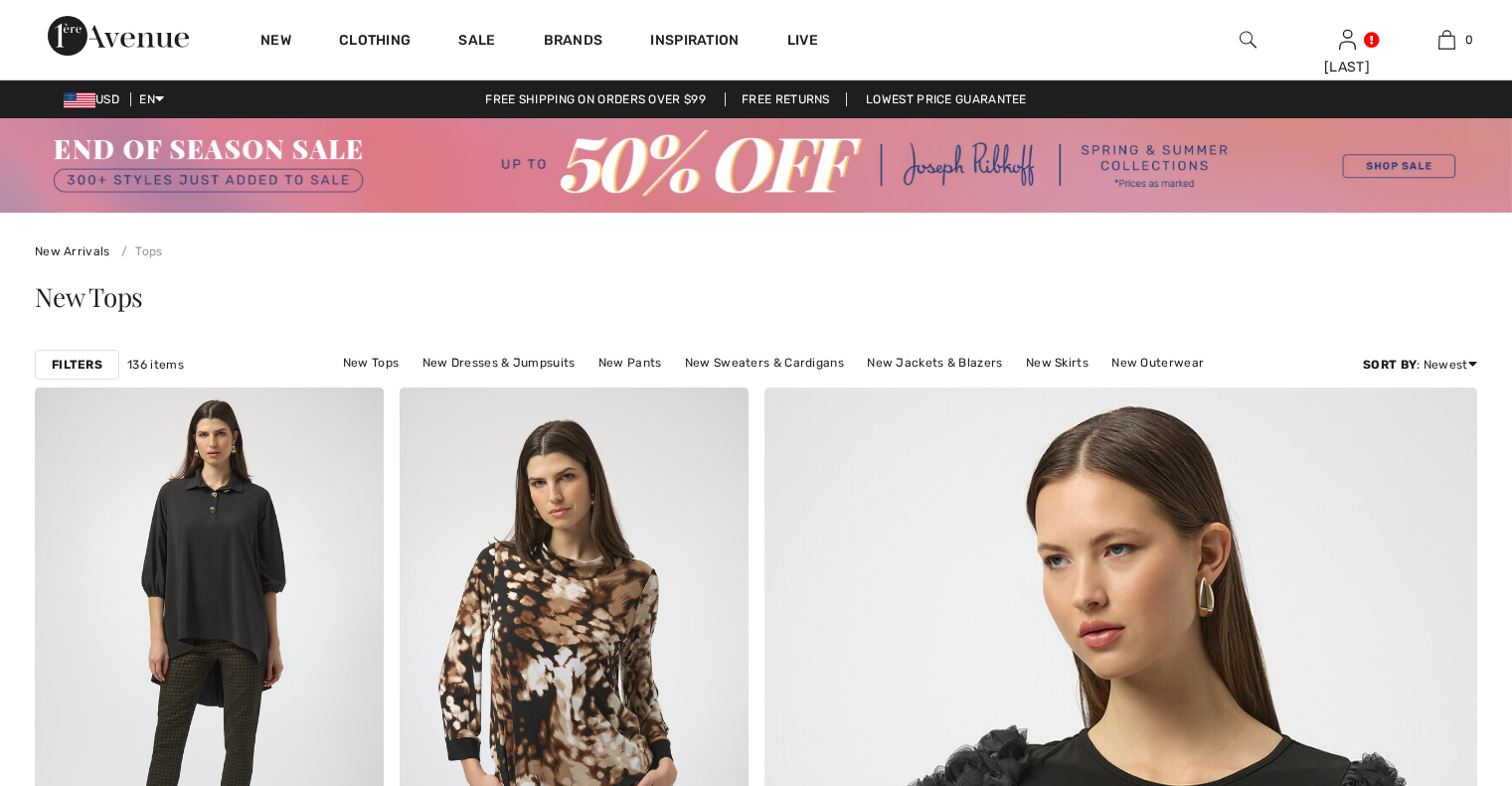 scroll, scrollTop: 0, scrollLeft: 0, axis: both 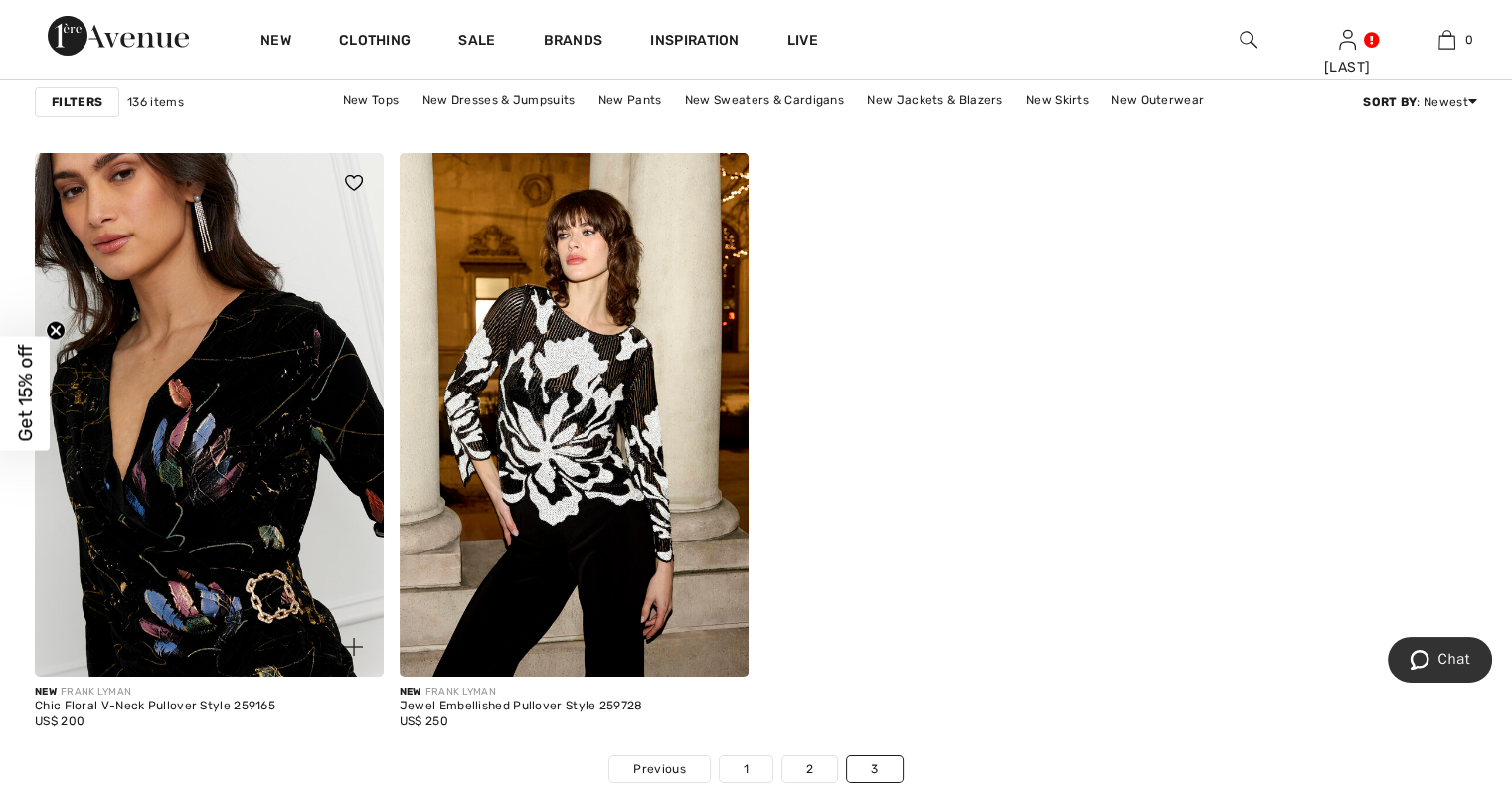 click at bounding box center (209, 414) 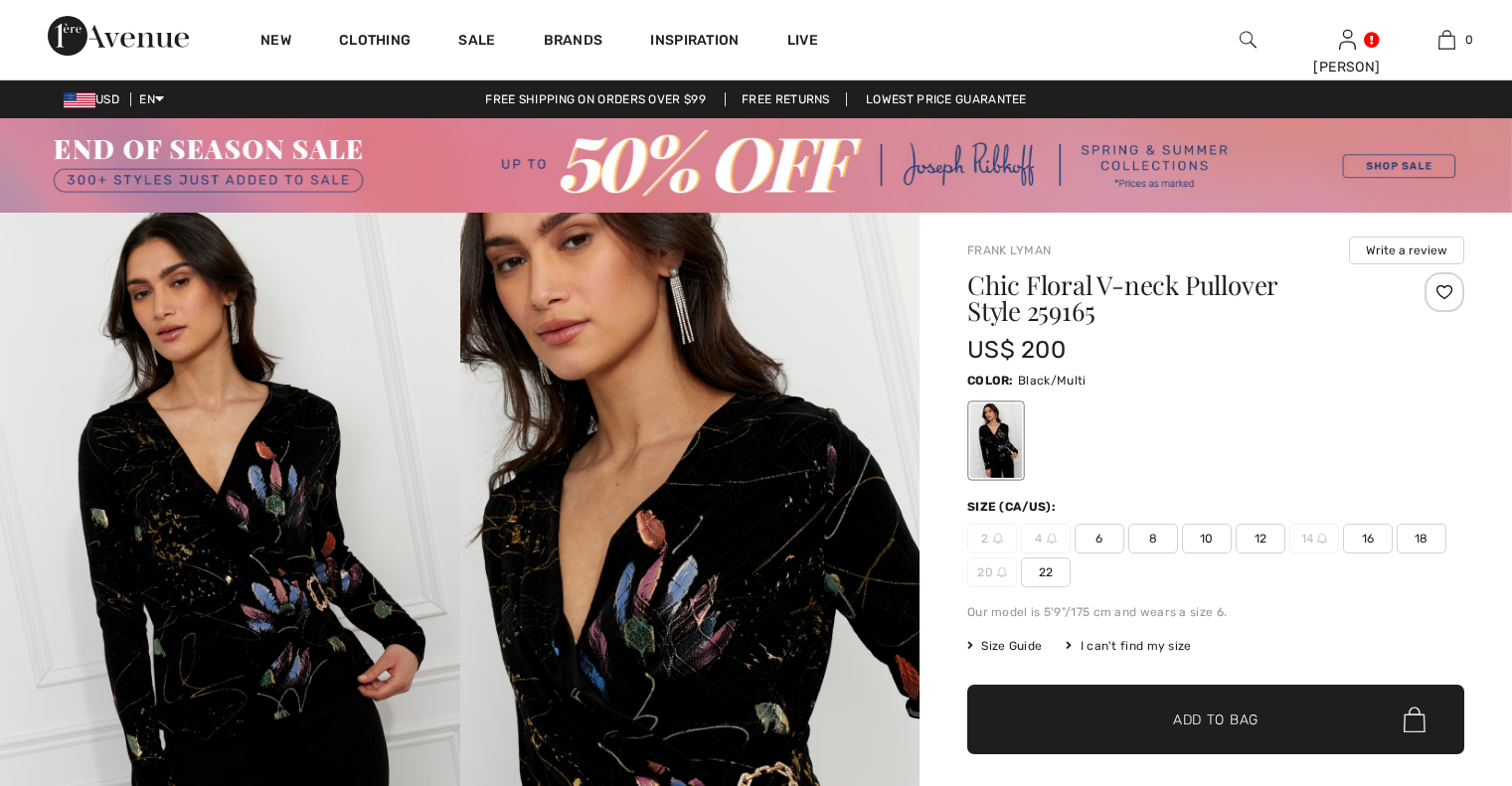 scroll, scrollTop: 0, scrollLeft: 0, axis: both 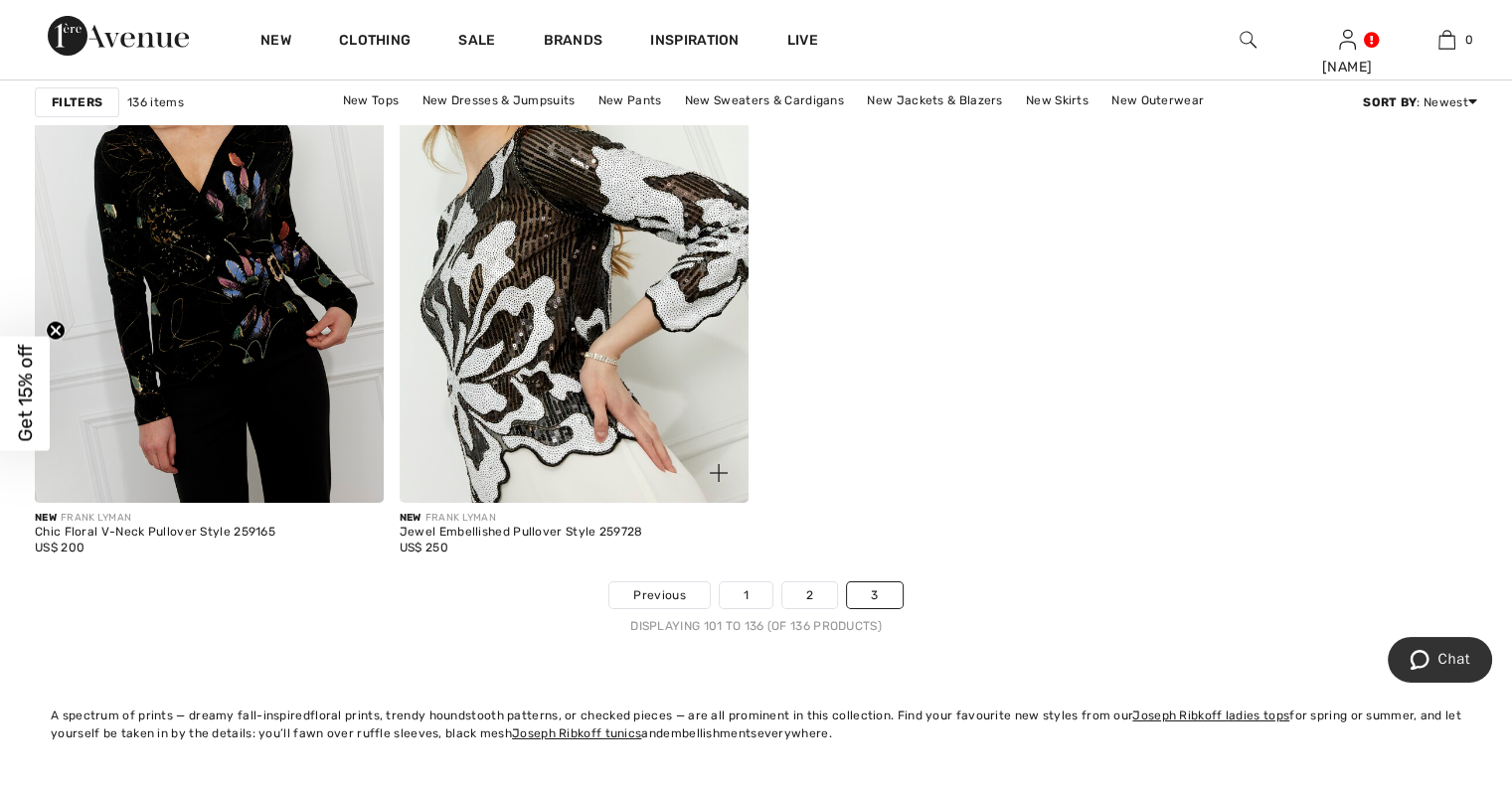 click at bounding box center [574, 240] 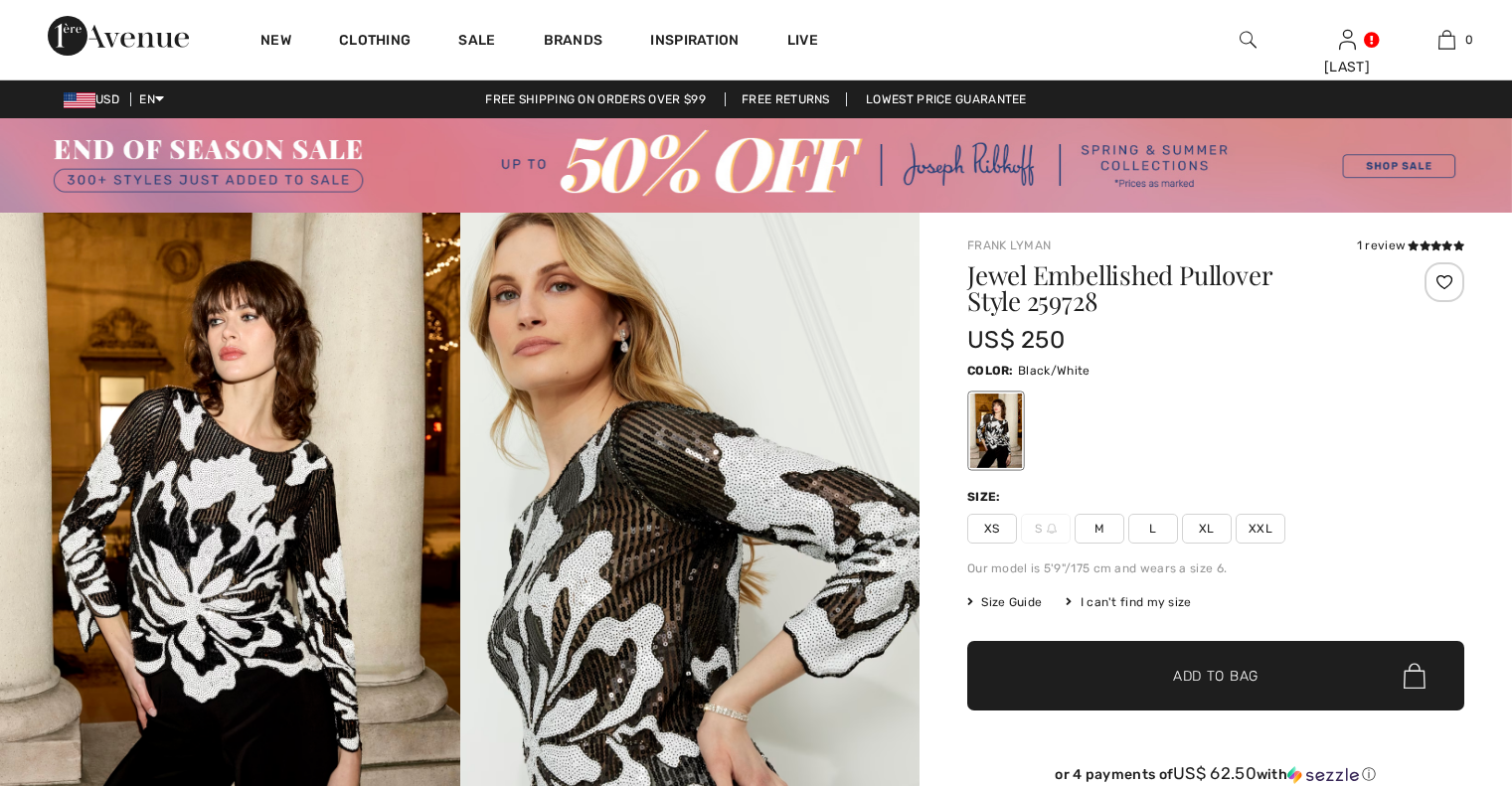 scroll, scrollTop: 0, scrollLeft: 0, axis: both 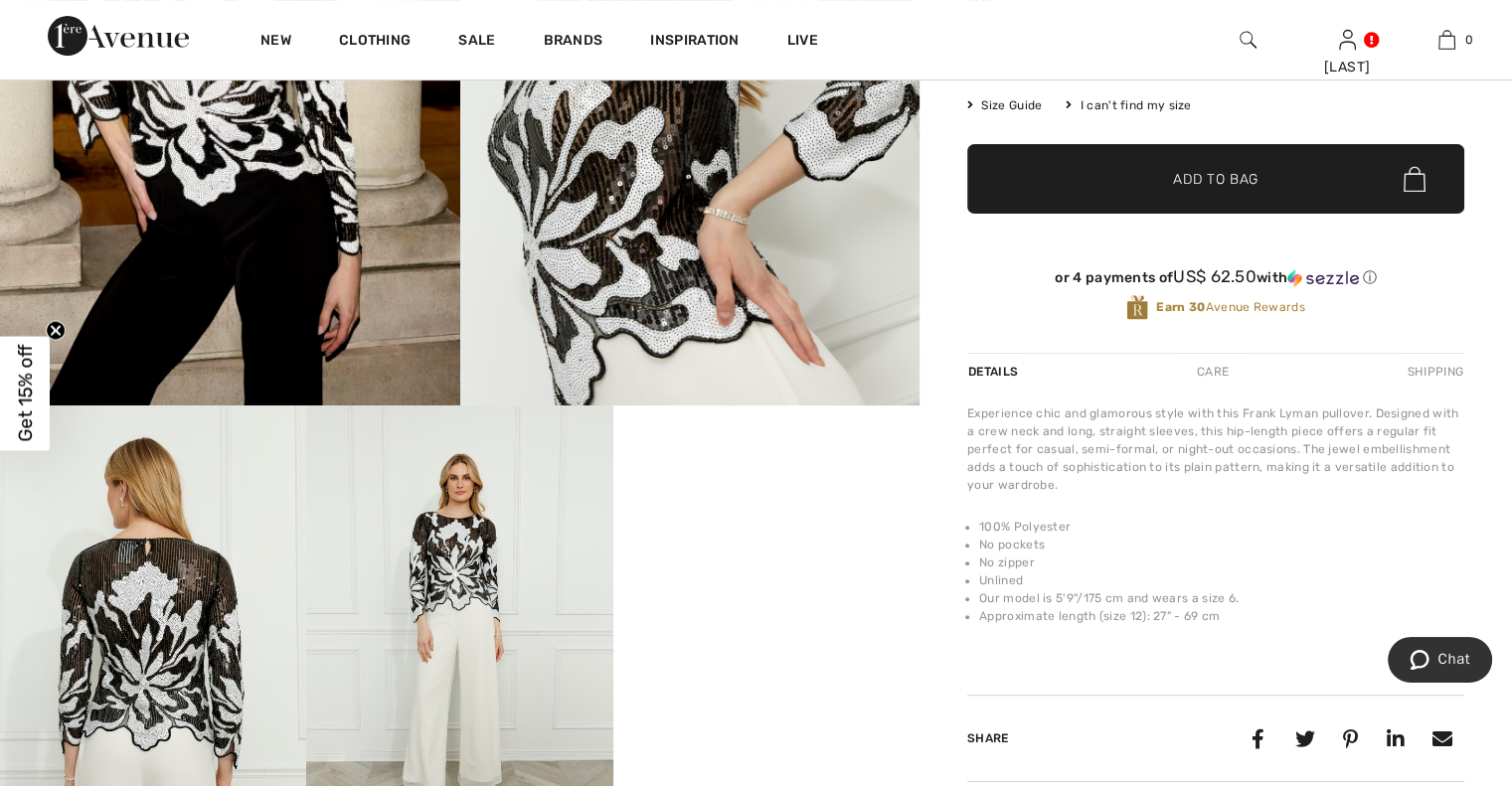 click at bounding box center (459, 635) 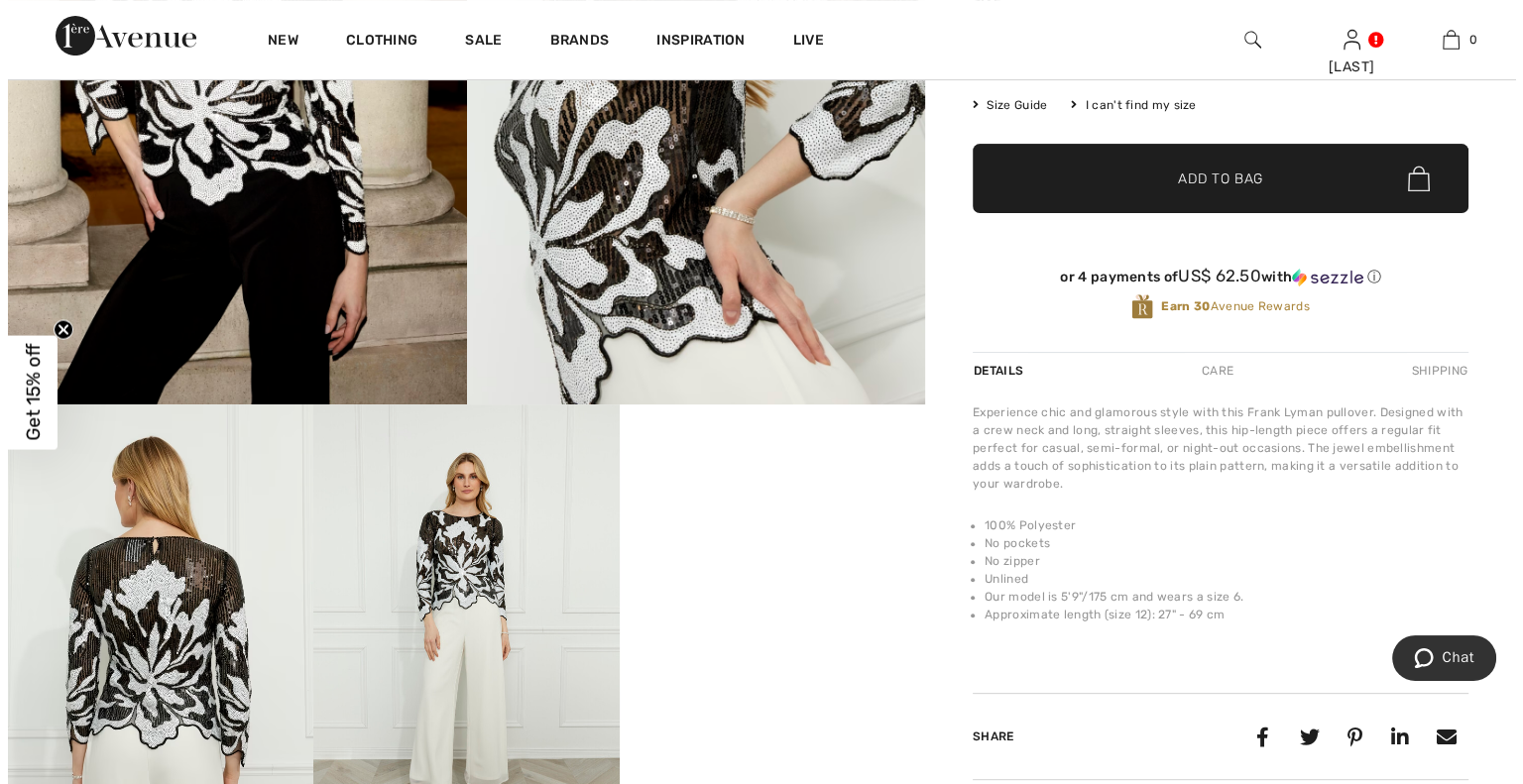 scroll, scrollTop: 497, scrollLeft: 0, axis: vertical 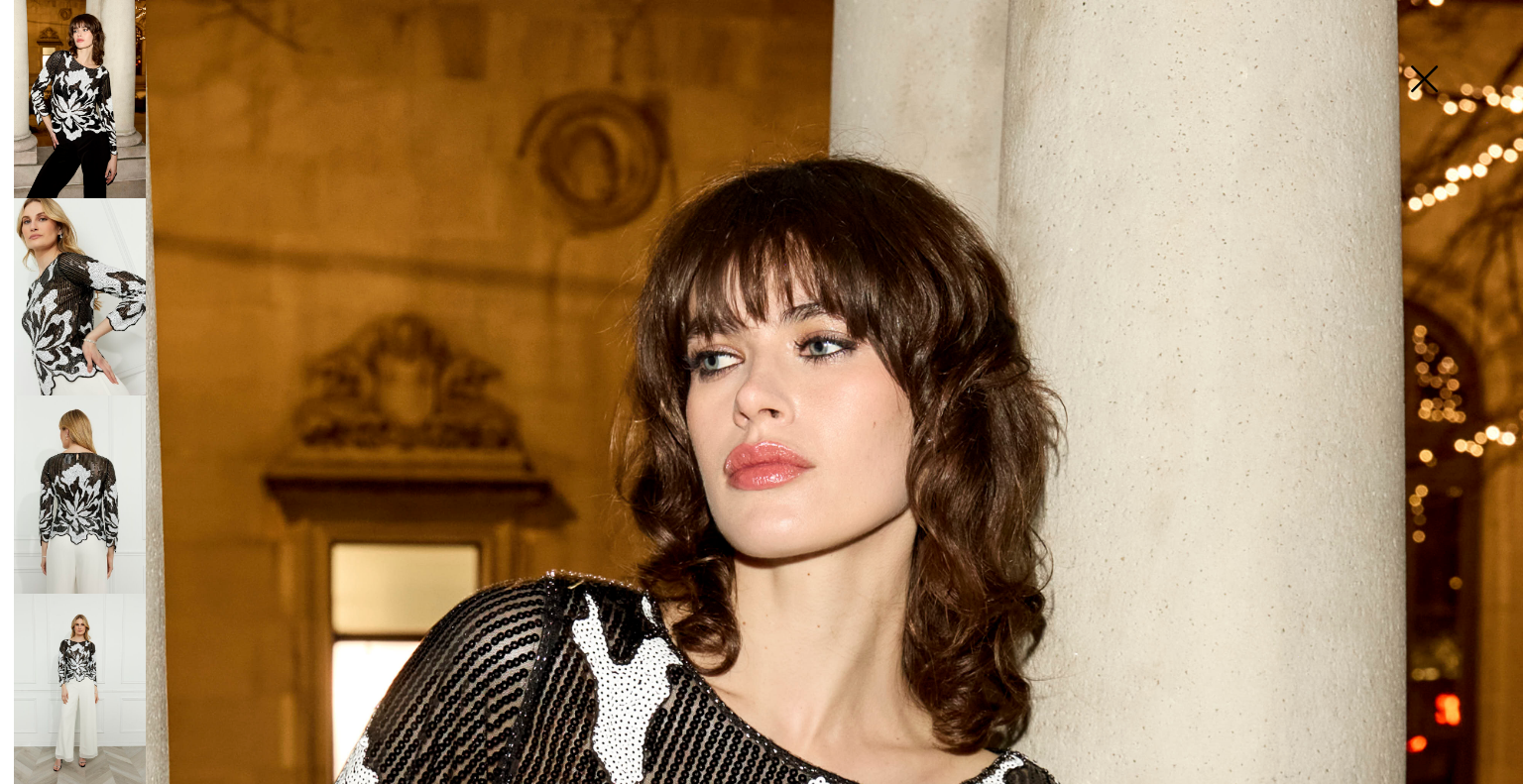 click at bounding box center (1424, 80) 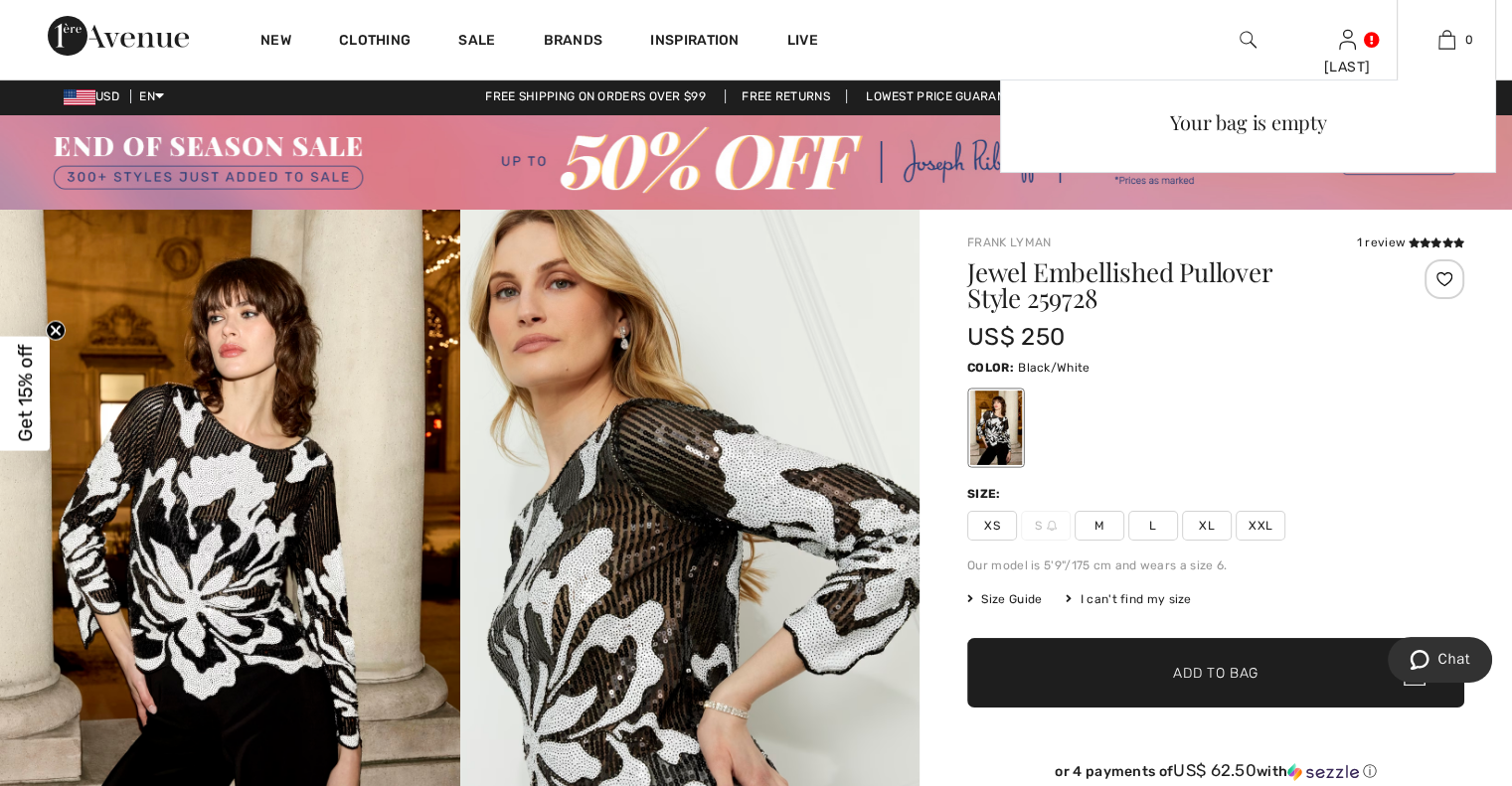 scroll, scrollTop: 0, scrollLeft: 0, axis: both 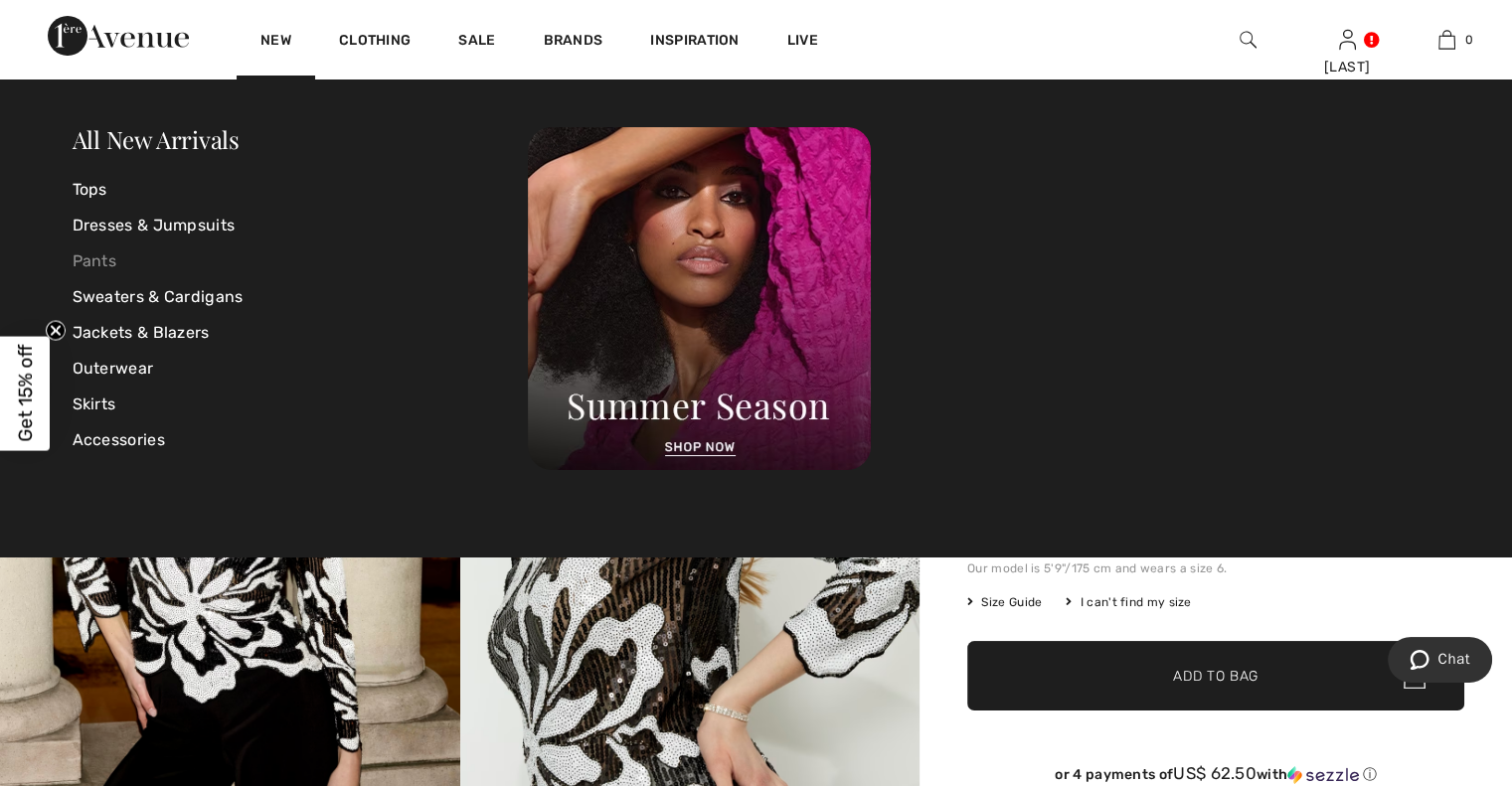 click on "Pants" at bounding box center [300, 261] 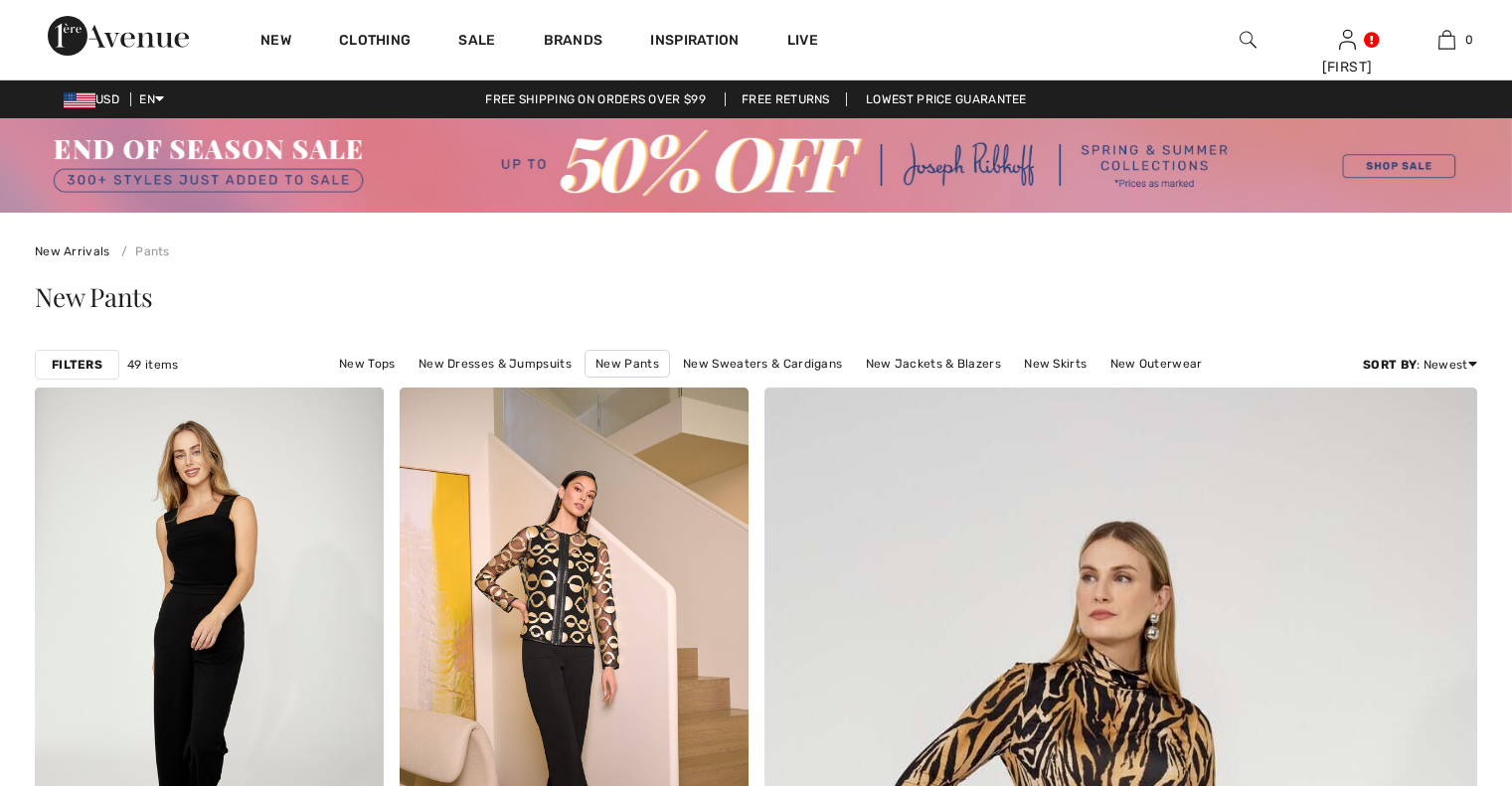 scroll, scrollTop: 0, scrollLeft: 0, axis: both 